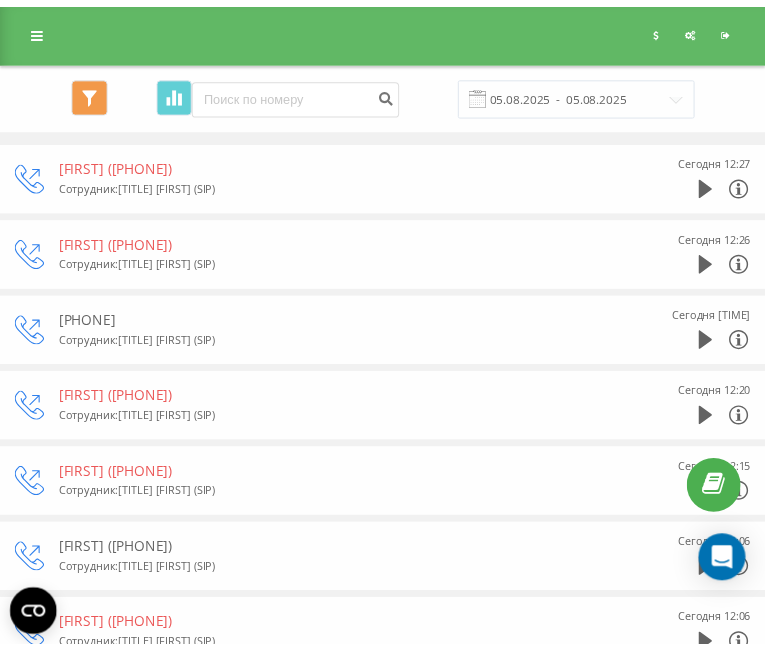 scroll, scrollTop: 0, scrollLeft: 0, axis: both 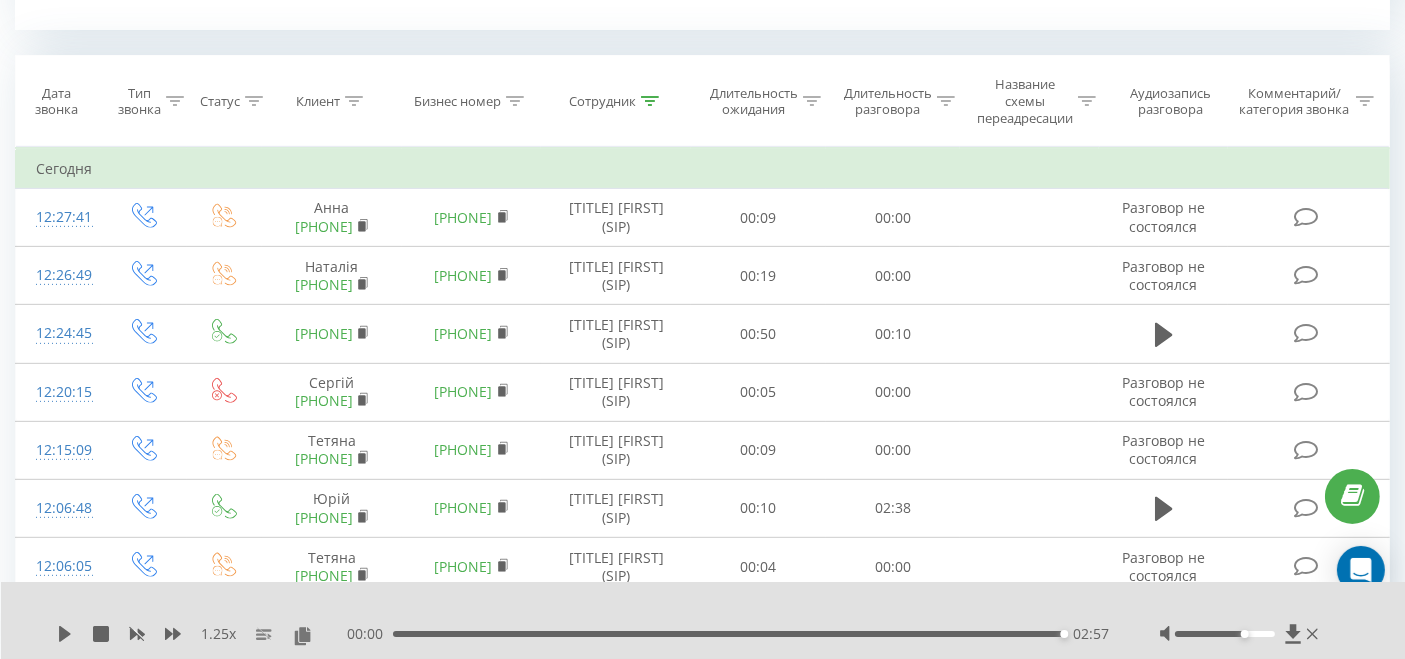 click 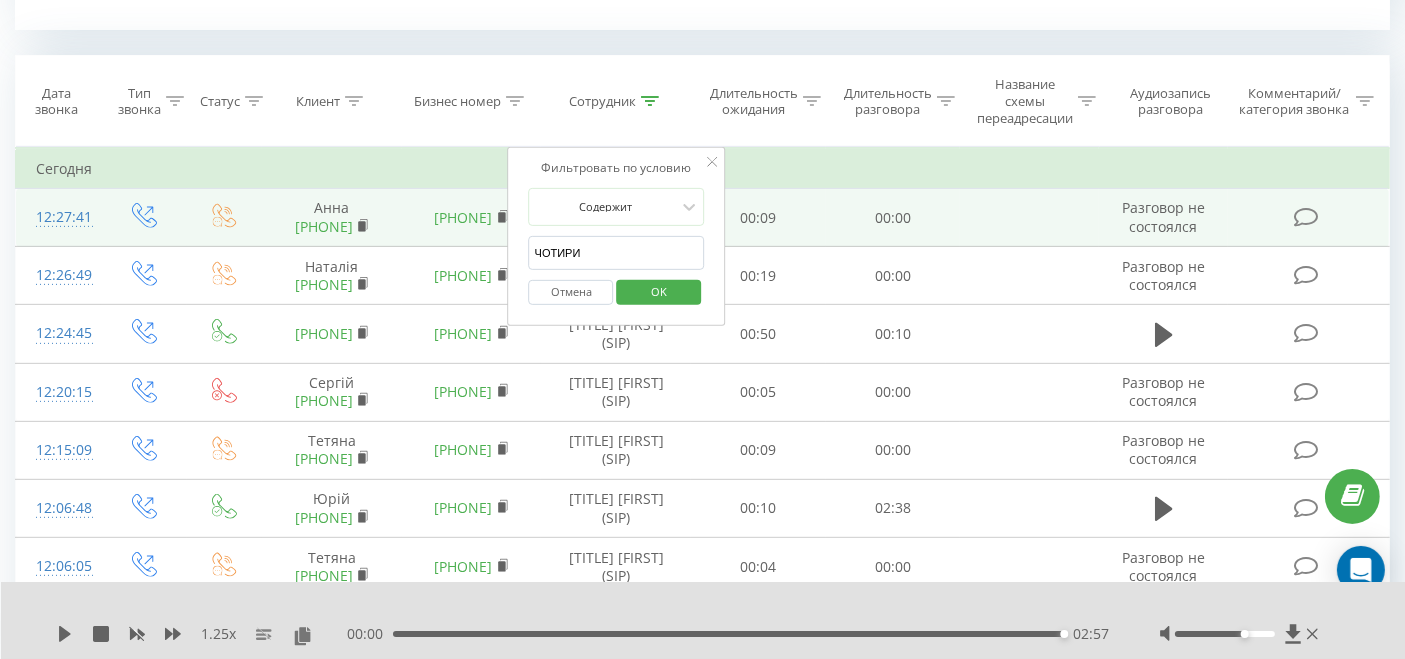 drag, startPoint x: 570, startPoint y: 258, endPoint x: 500, endPoint y: 256, distance: 70.028564 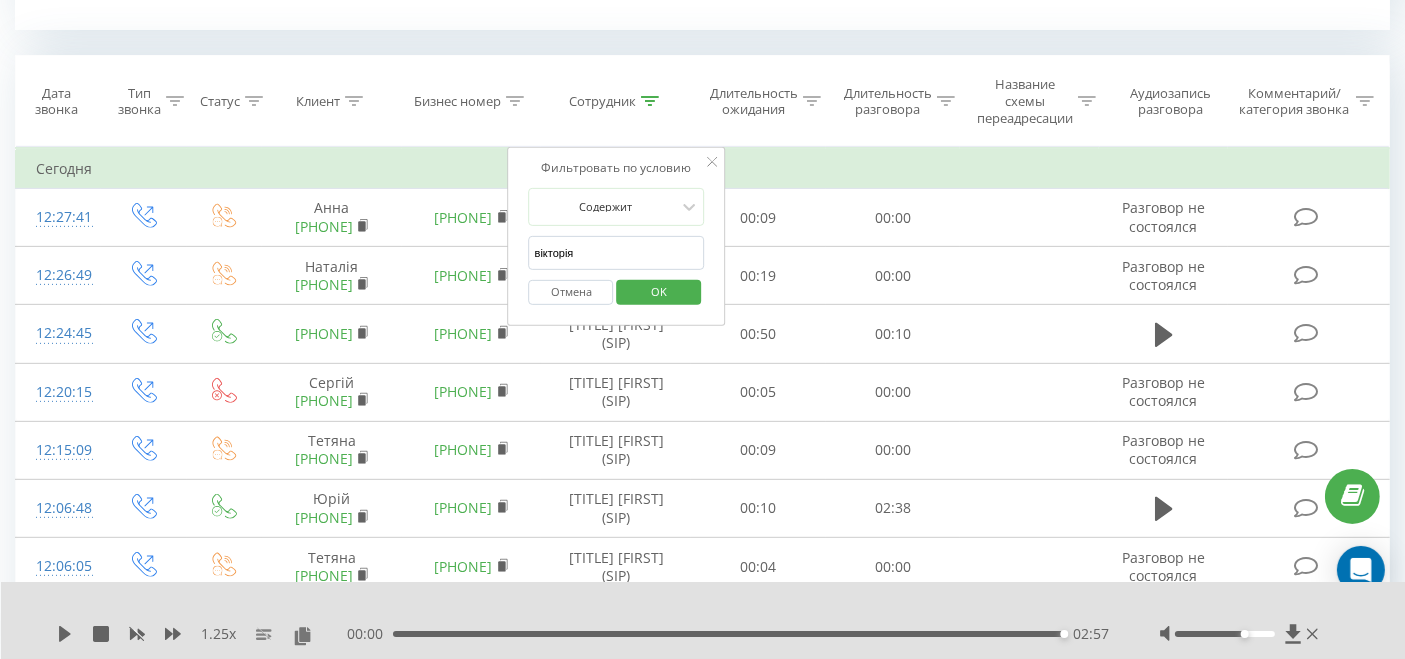 click on "OK" at bounding box center [659, 291] 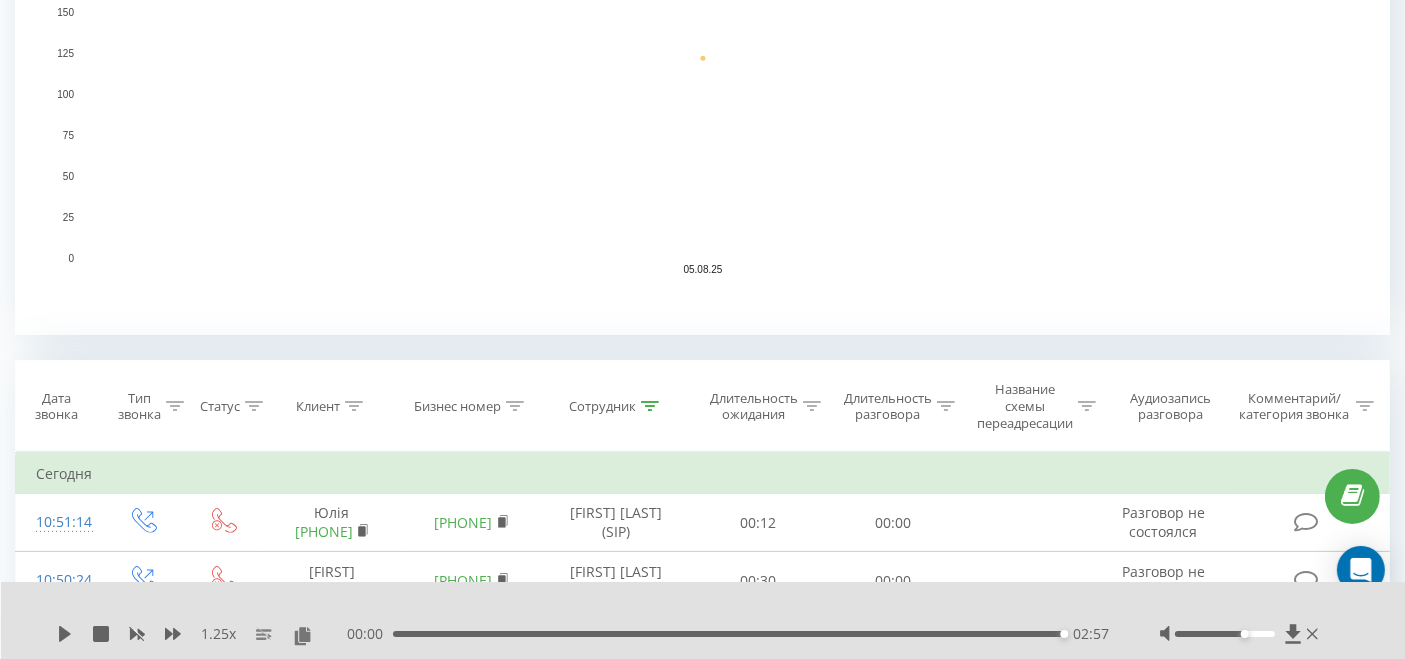 scroll, scrollTop: 555, scrollLeft: 0, axis: vertical 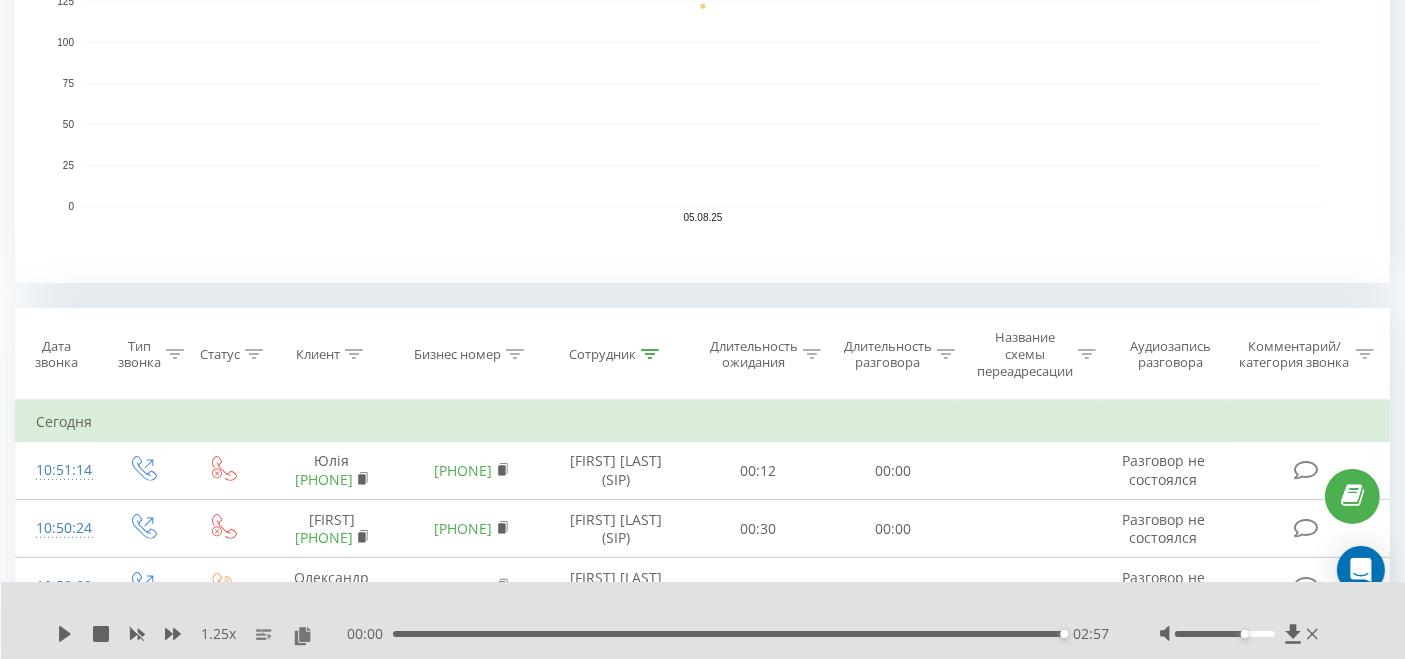 click 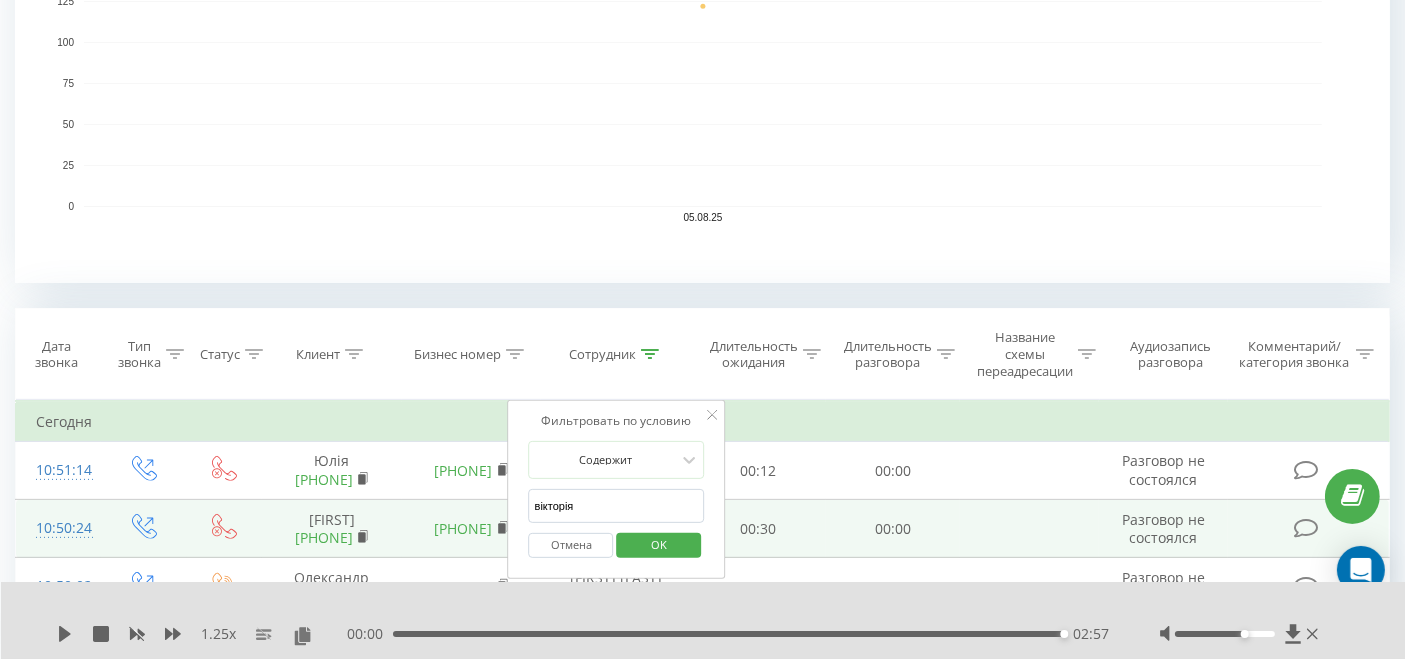 drag, startPoint x: 577, startPoint y: 512, endPoint x: 474, endPoint y: 520, distance: 103.31021 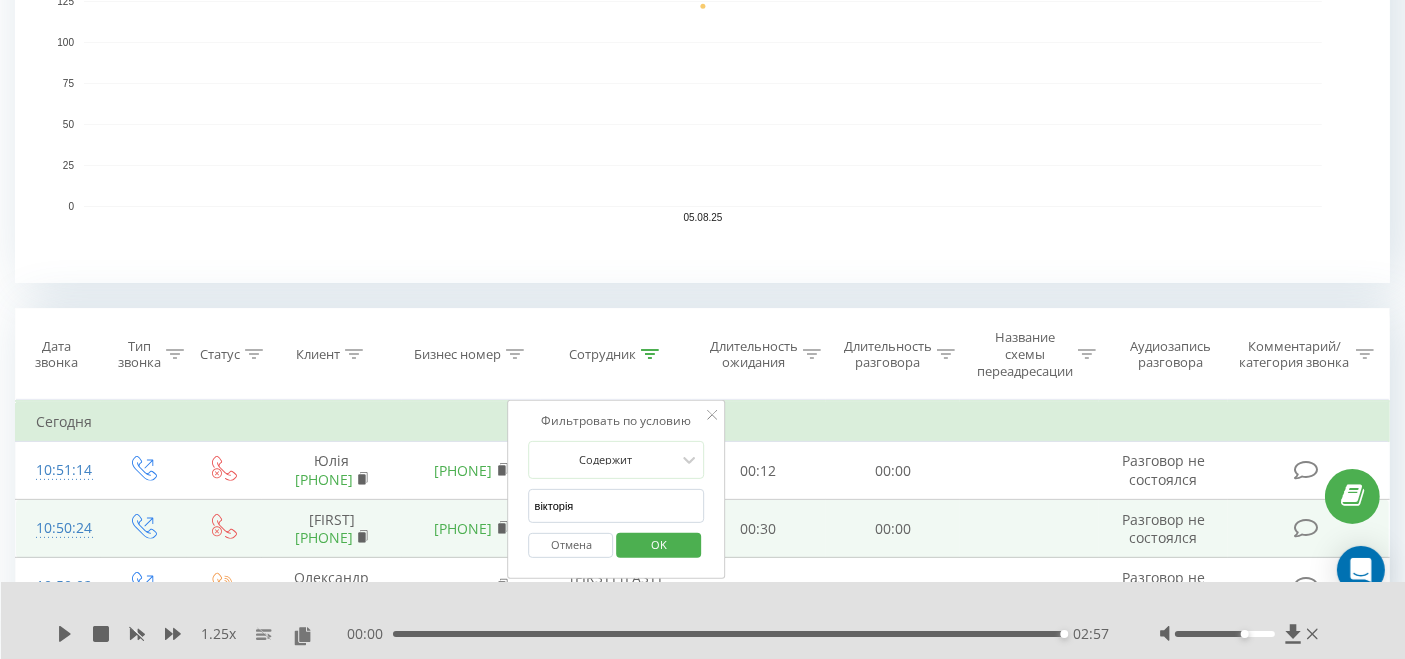 click on "Фильтровать по условию Равно Введите значение Отмена OK Фильтровать по условию Равно Введите значение Отмена OK Фильтровать по условию Содержит Отмена OK Фильтровать по условию Содержит Отмена OK Фильтровать по условию Содержит вікторія Отмена OK Фильтровать по условию Равно Отмена OK Фильтровать по условию Равно Отмена OK Фильтровать по условию Содержит Отмена OK Фильтровать по условию Равно Введите значение Отмена OK Сегодня  10:51:14         Юлія [PHONE] [PHONE] Доля Вікторія (SIP) 00:12 00:00 Разговор не состоялся  10:50:24         Луїза [PHONE] [PHONE] Доля Вікторія (SIP) 00:30 00:00" at bounding box center (702, 1076) 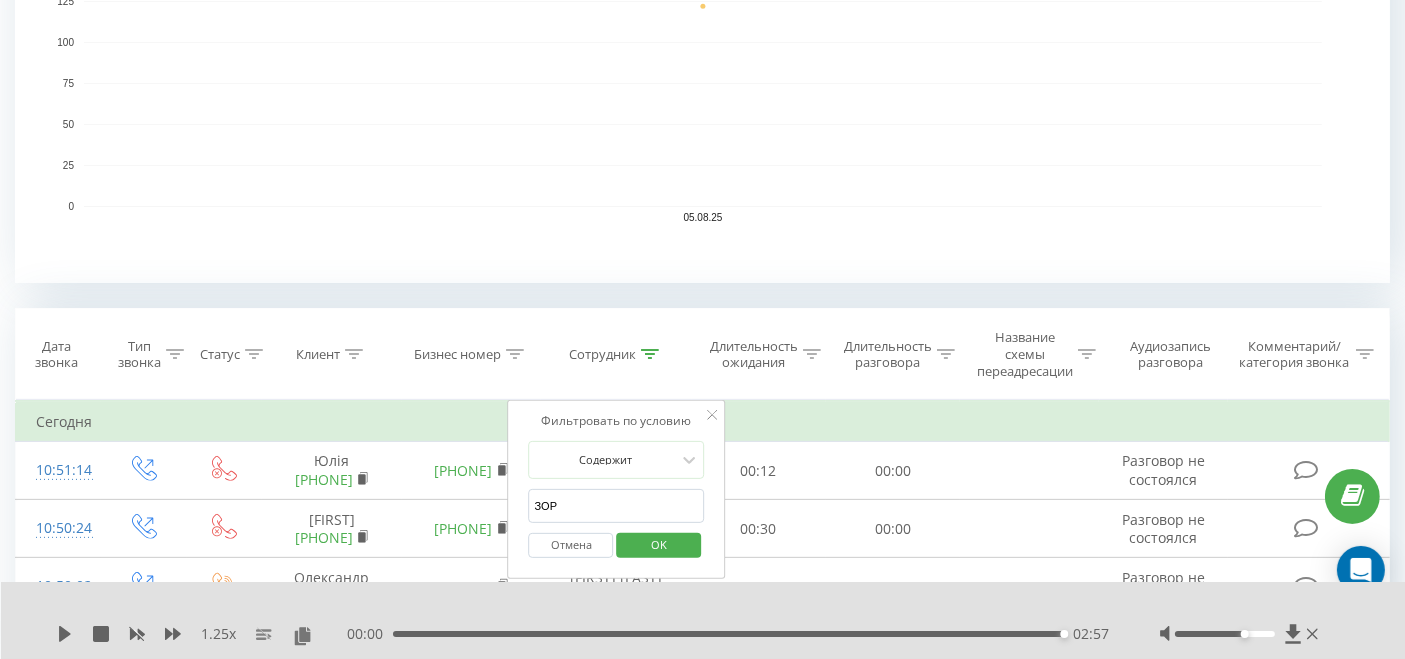type on "зоряна" 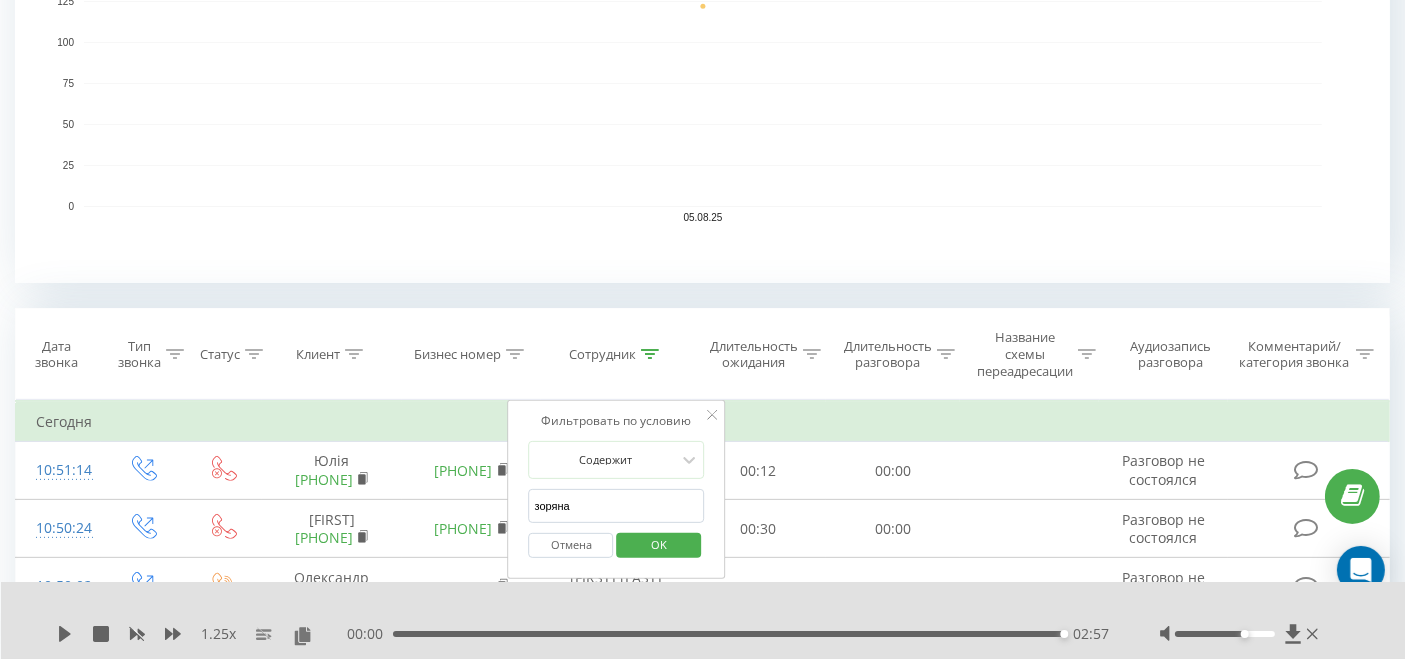 click on "OK" at bounding box center (659, 544) 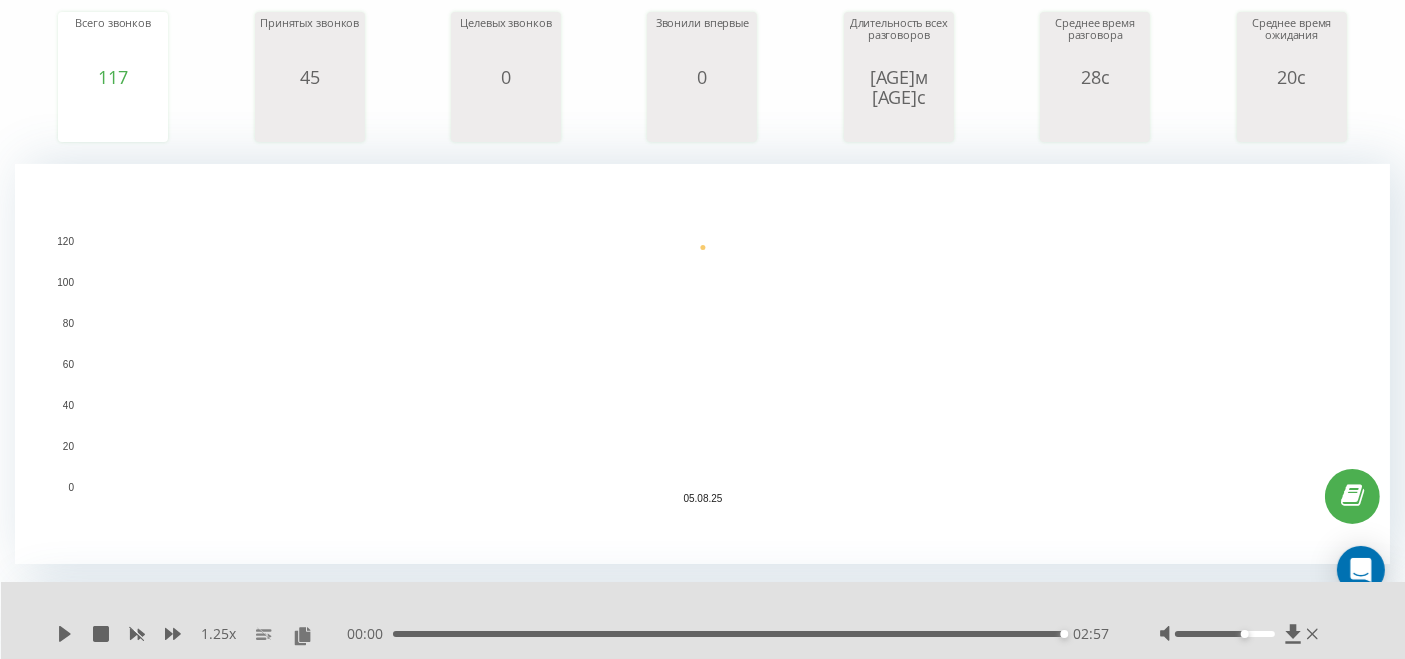 scroll, scrollTop: 444, scrollLeft: 0, axis: vertical 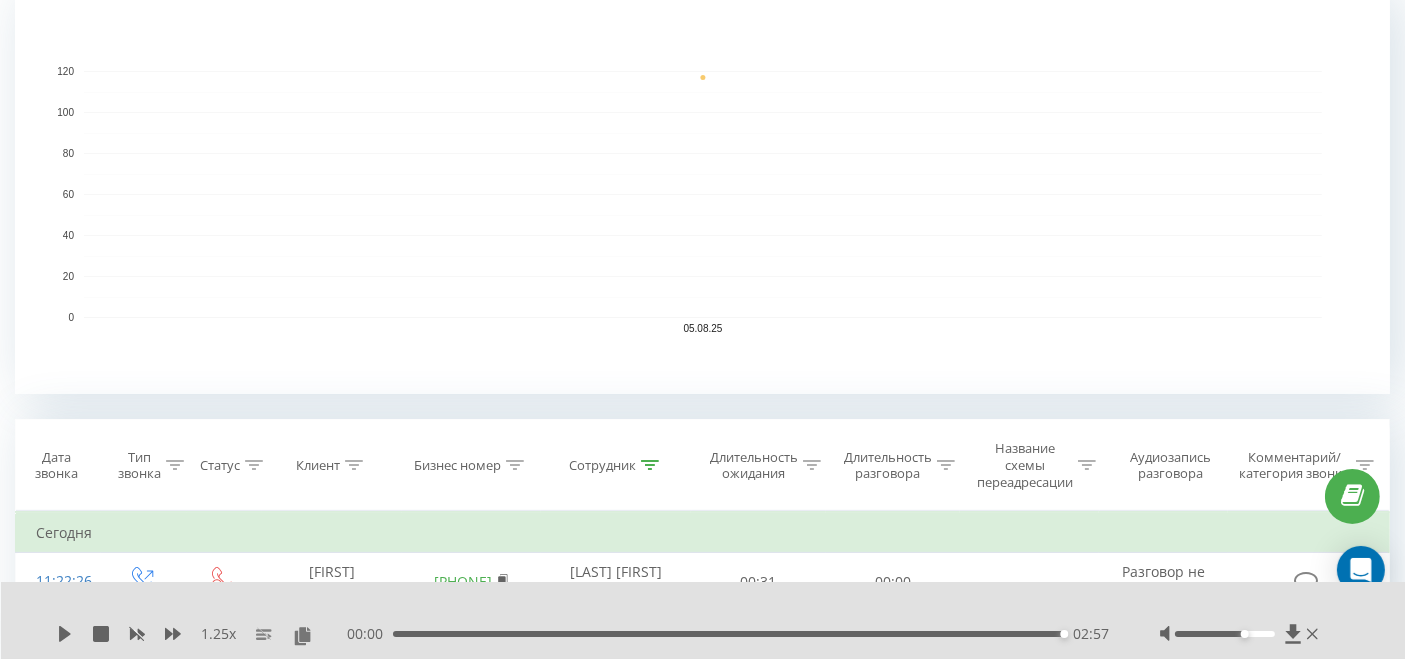 click 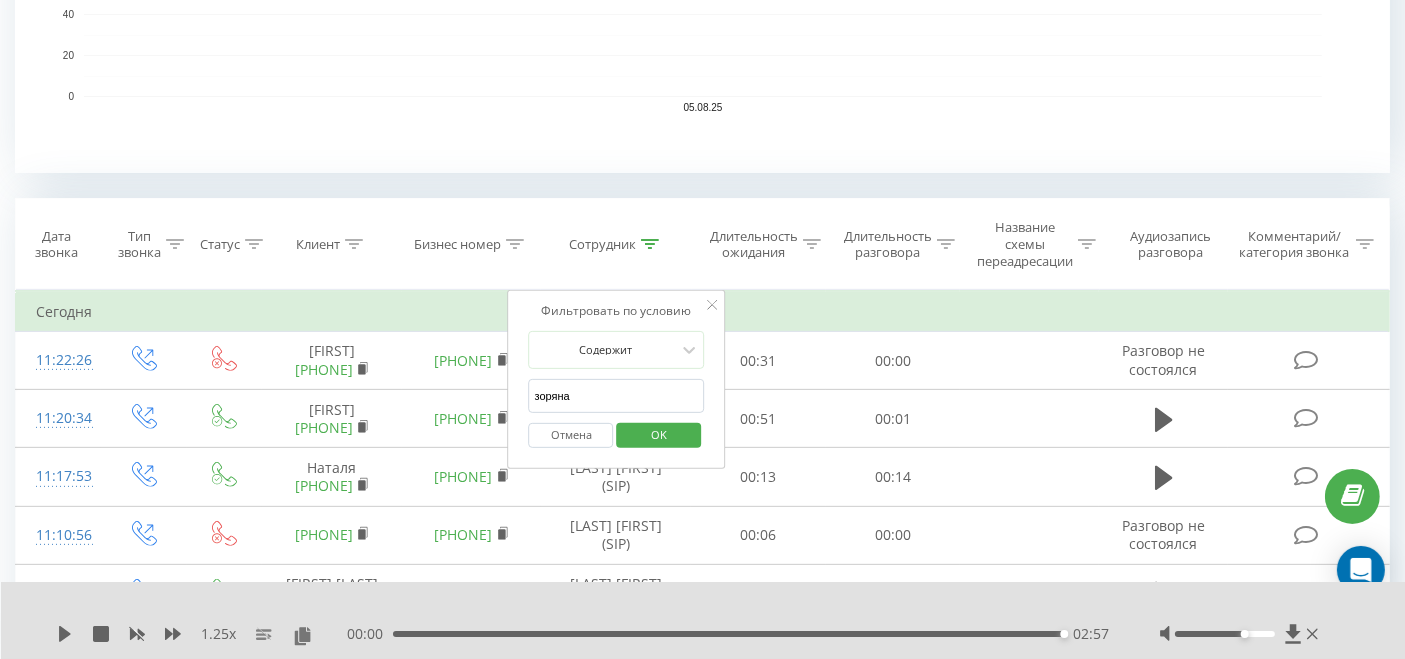 scroll, scrollTop: 666, scrollLeft: 0, axis: vertical 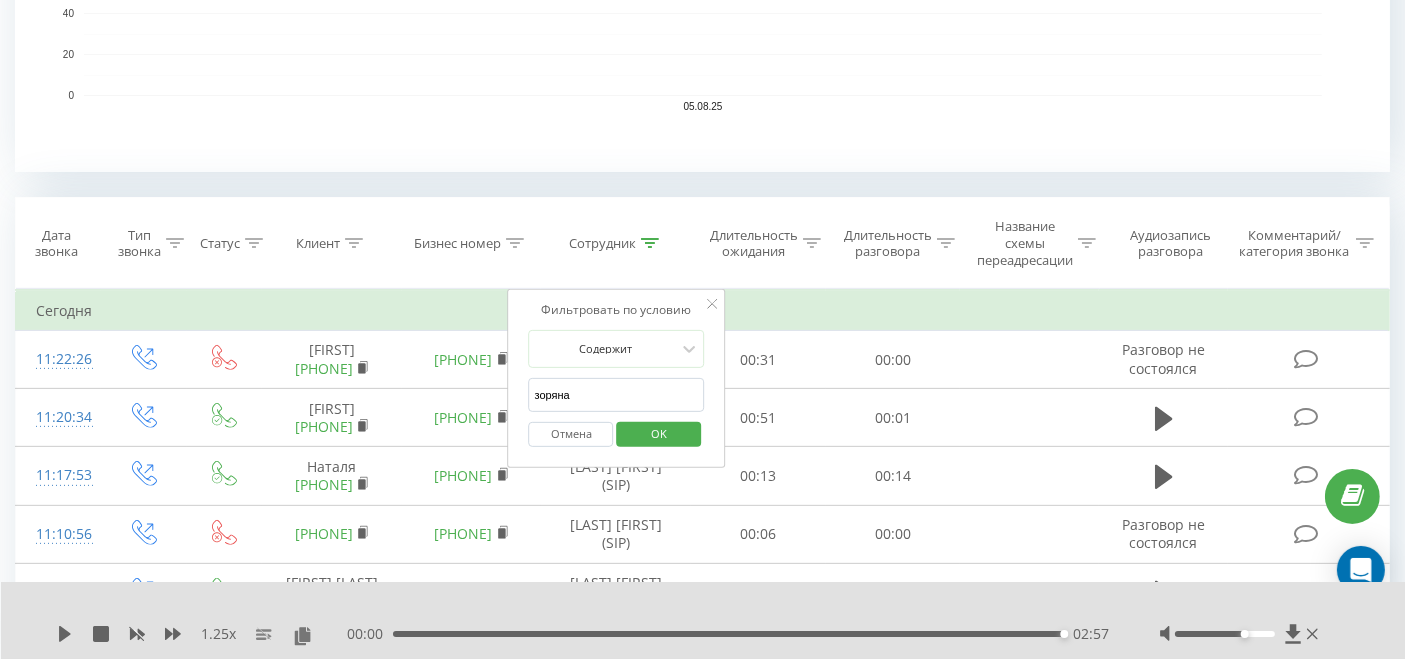 drag, startPoint x: 565, startPoint y: 406, endPoint x: 525, endPoint y: 406, distance: 40 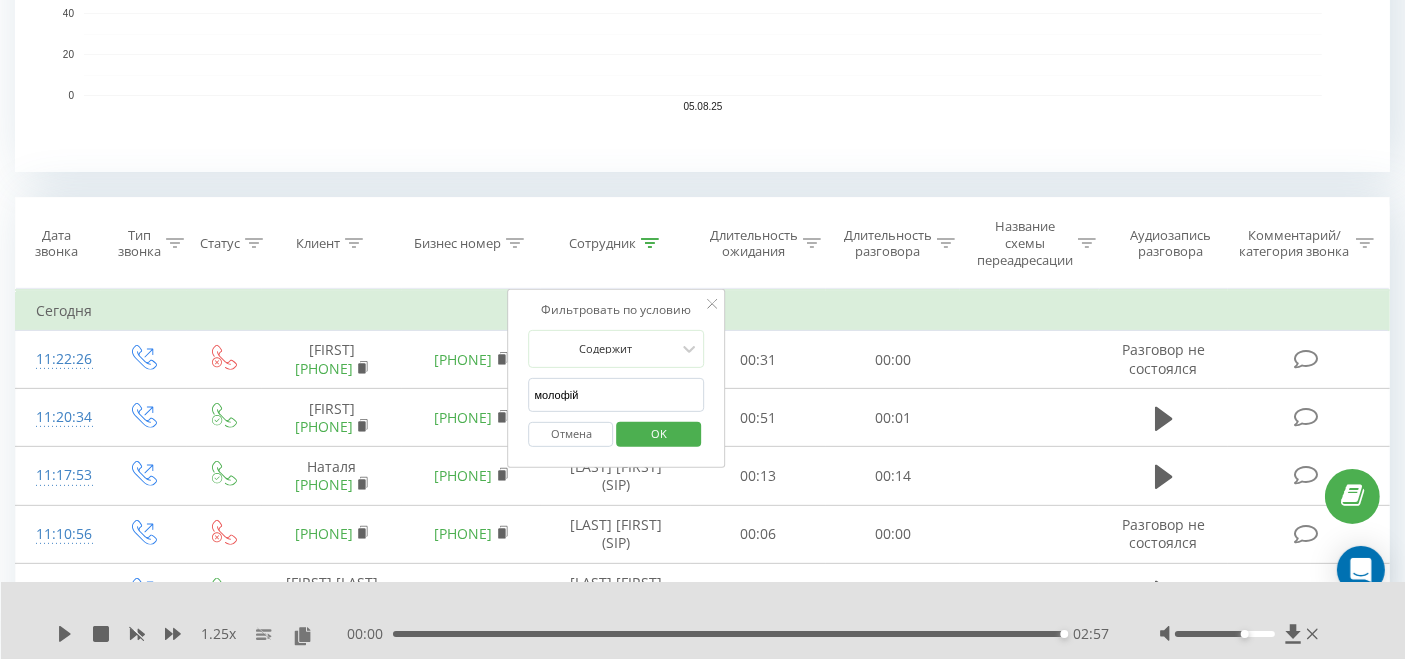 click on "OK" at bounding box center (659, 433) 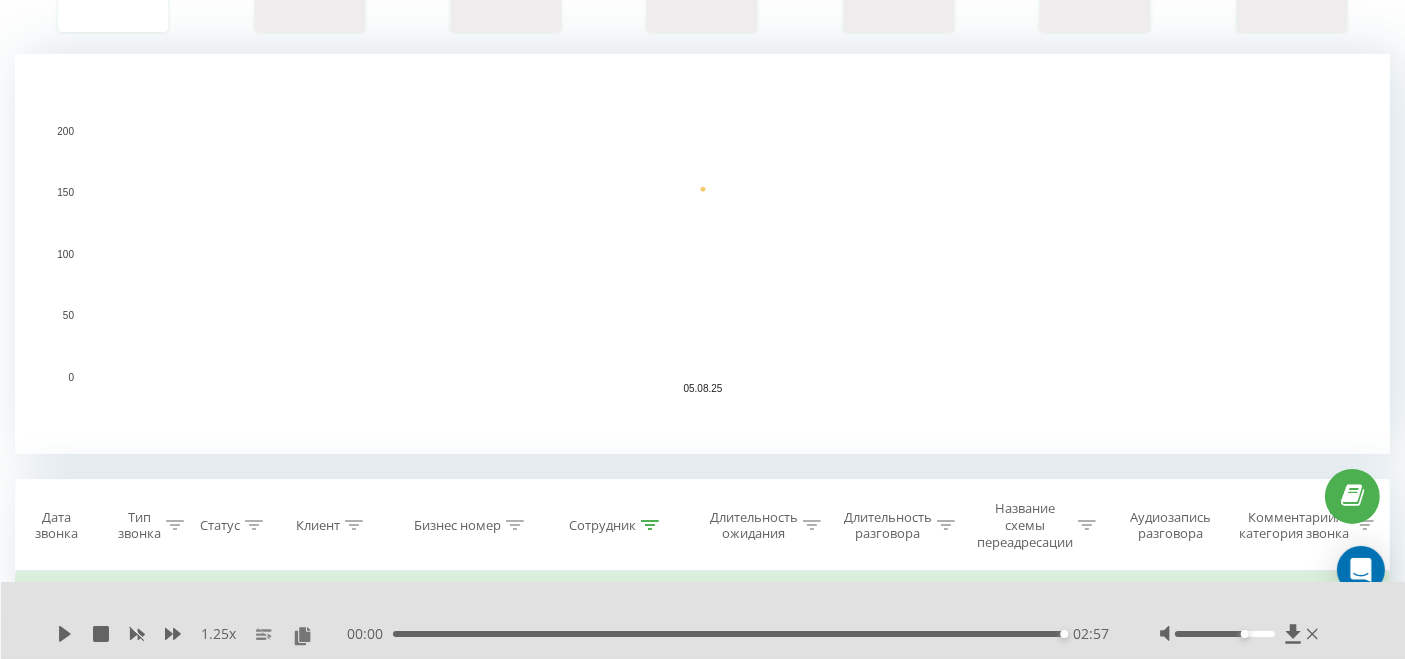scroll, scrollTop: 666, scrollLeft: 0, axis: vertical 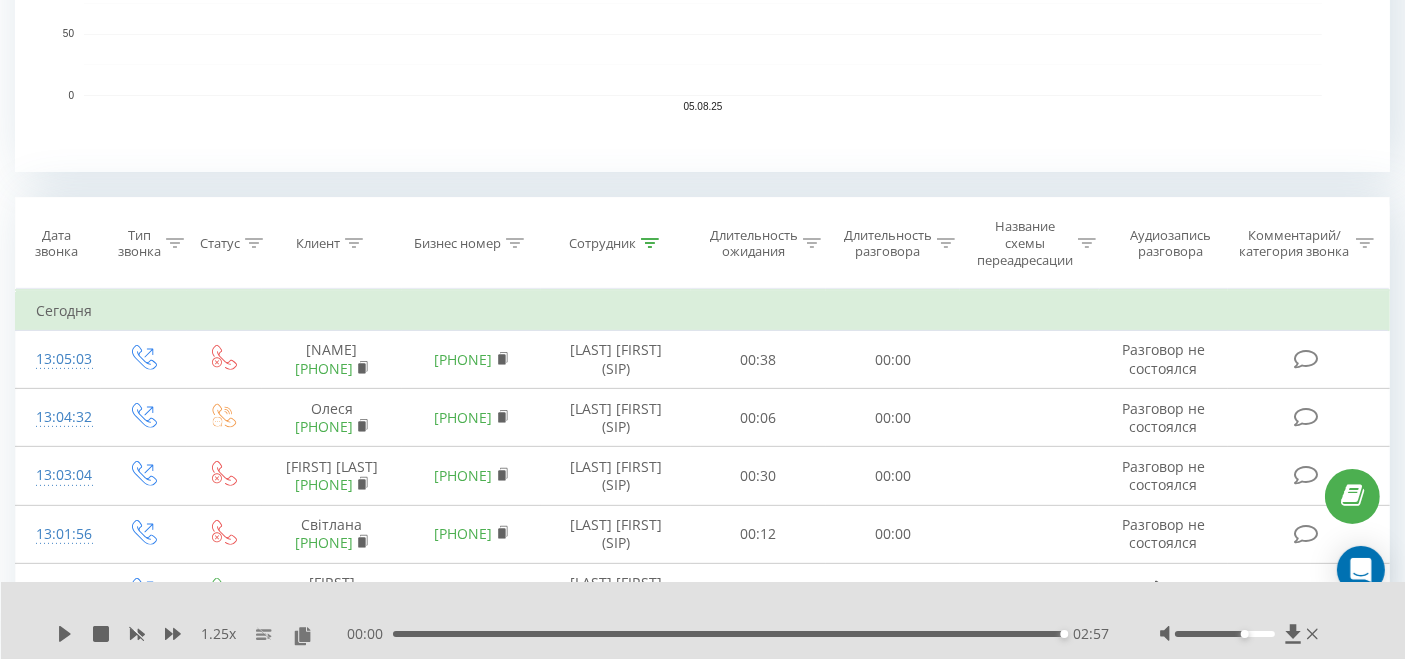 click 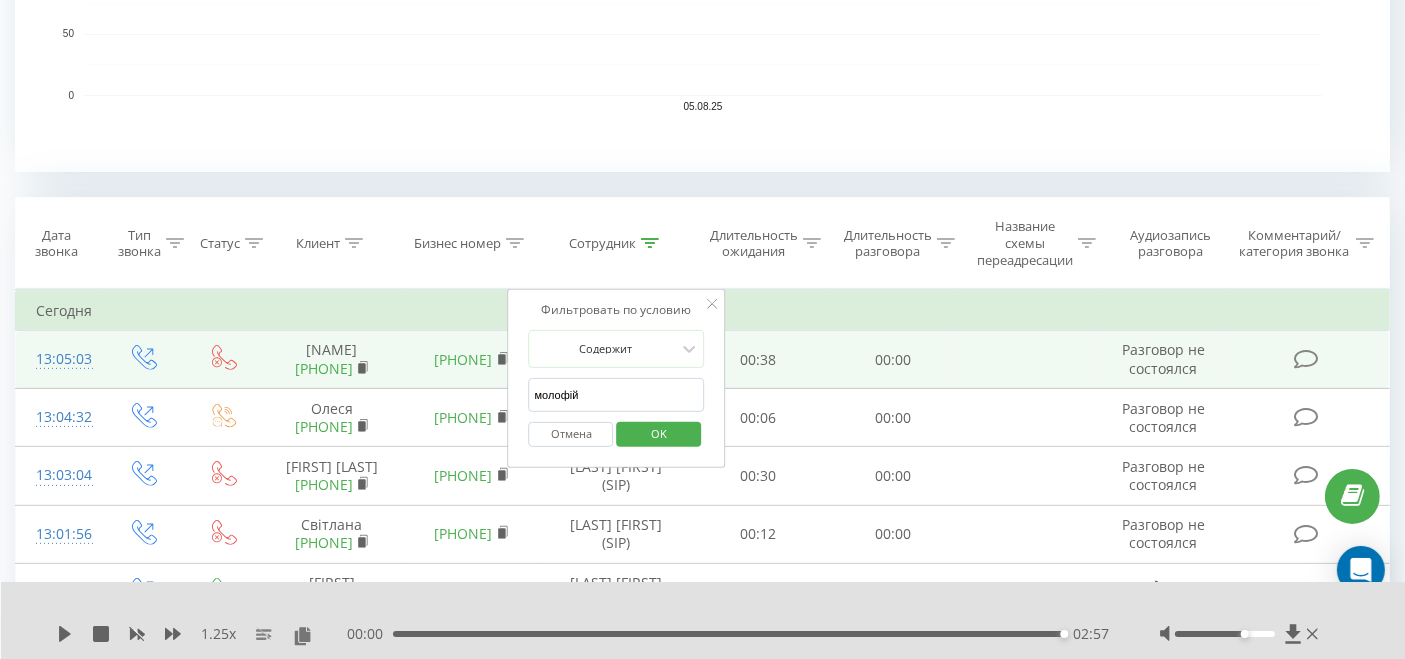 drag, startPoint x: 551, startPoint y: 397, endPoint x: 474, endPoint y: 390, distance: 77.31753 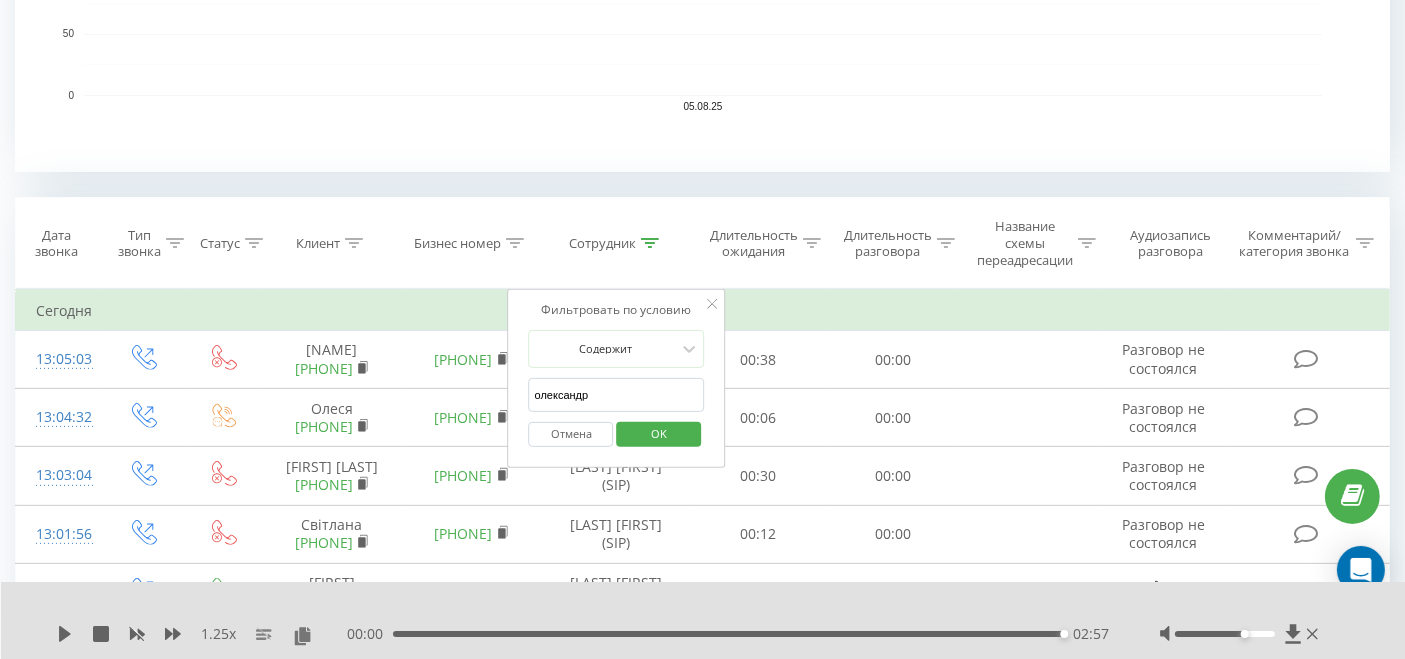 click on "OK" at bounding box center (659, 433) 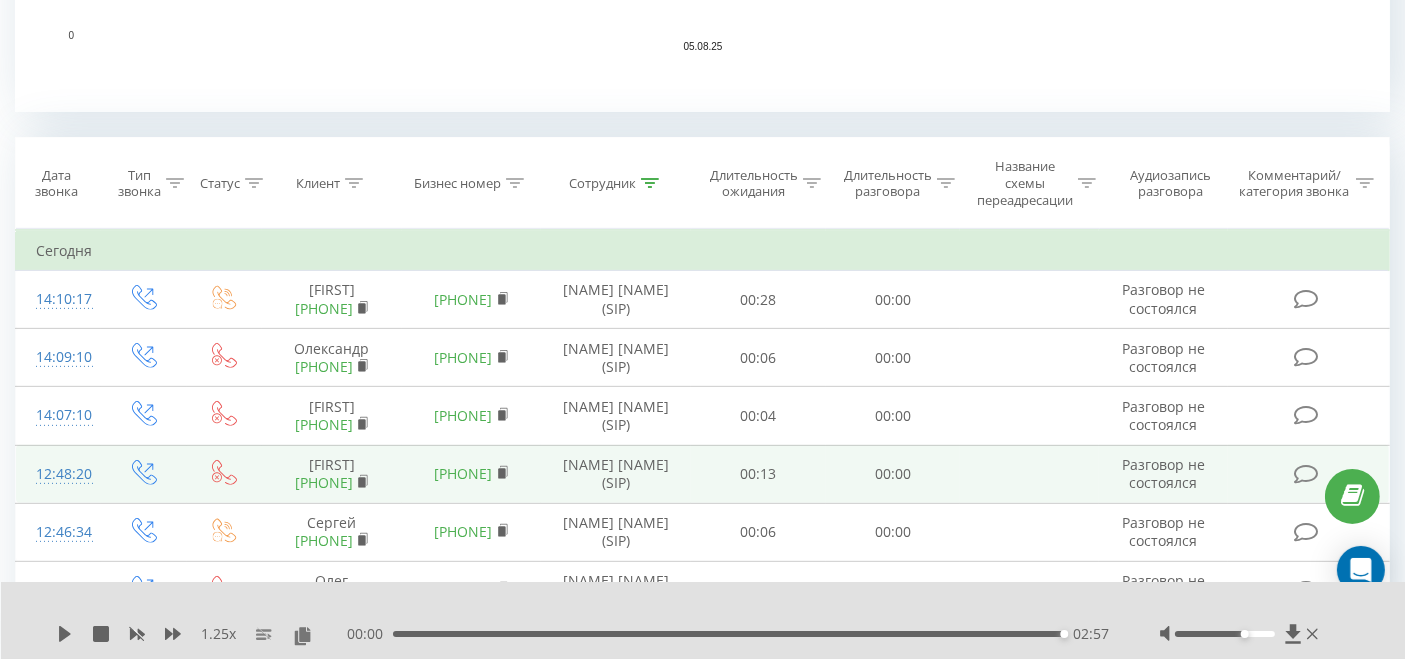 scroll, scrollTop: 836, scrollLeft: 0, axis: vertical 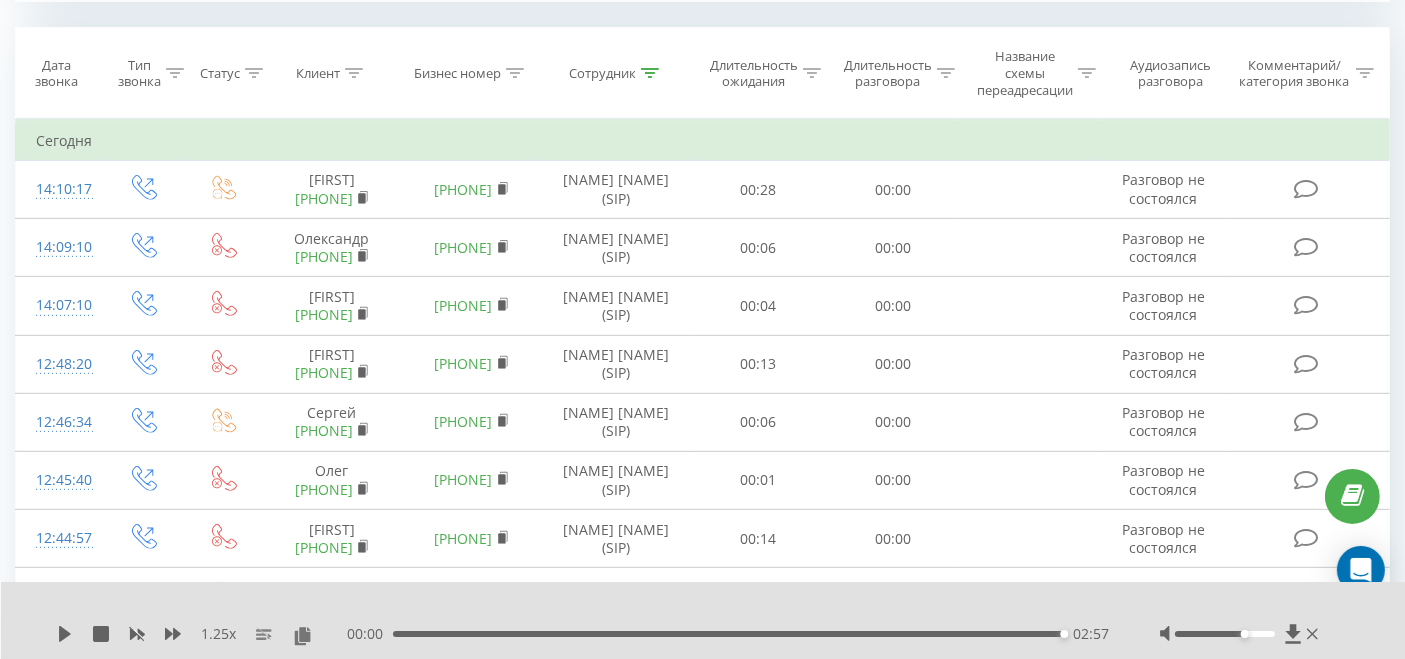 click 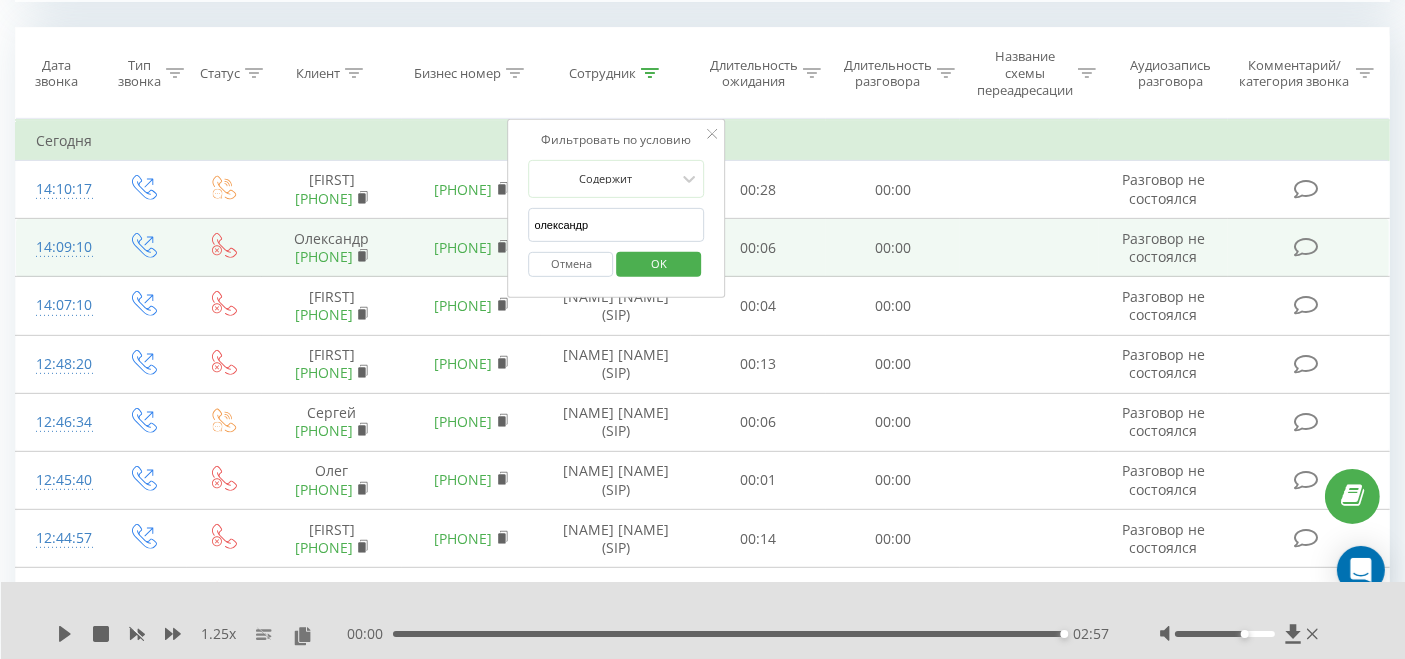 drag, startPoint x: 602, startPoint y: 221, endPoint x: 460, endPoint y: 238, distance: 143.01399 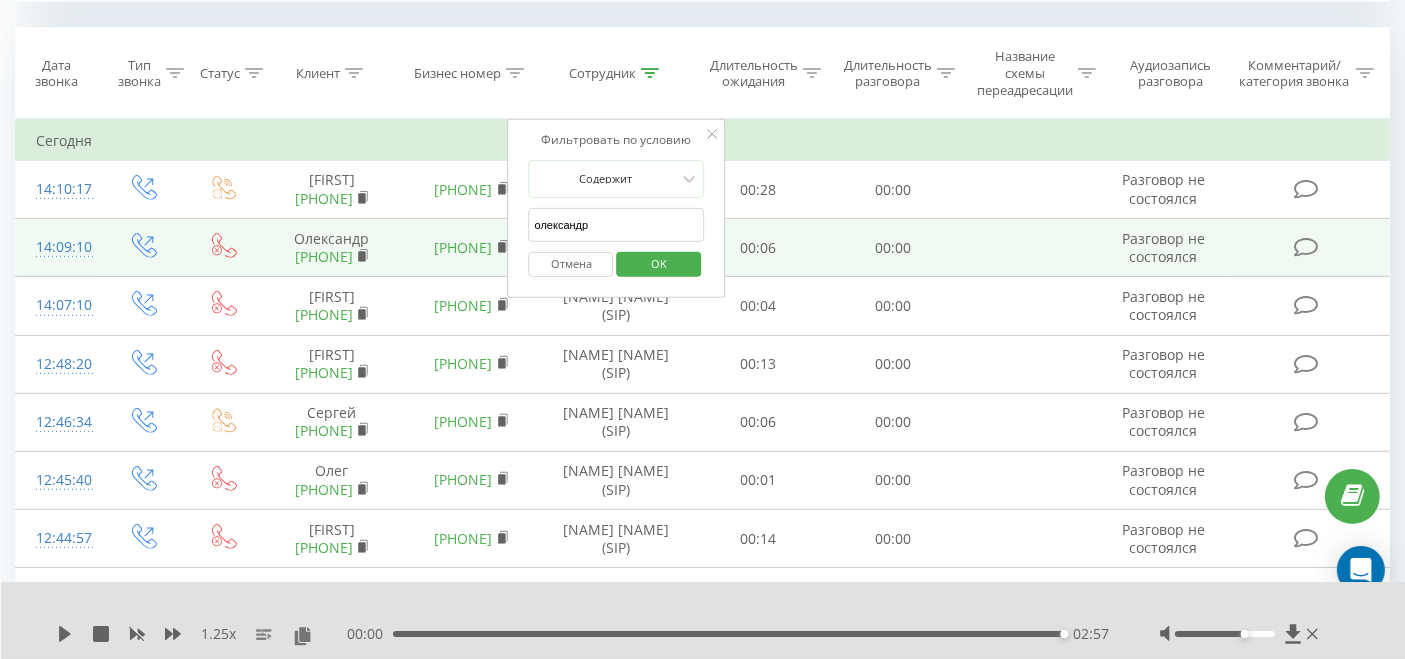 click on "Сегодня [TIME] [FIRST] [PHONE] [PHONE] [FIRST] [LAST] (SIP) [DURATION] [DURATION] Разговор не состоялся [TIME] [FIRST] [PHONE] [PHONE]" at bounding box center [702, 875] 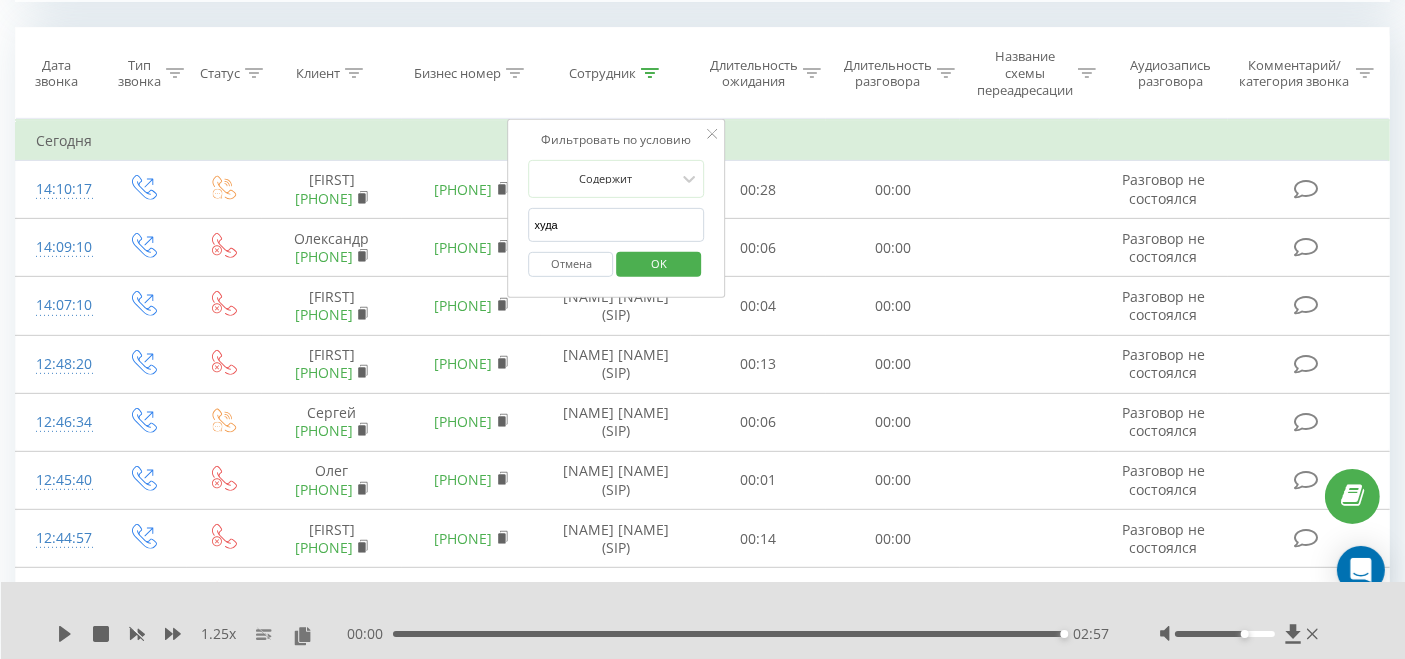 click on "OK" at bounding box center (659, 263) 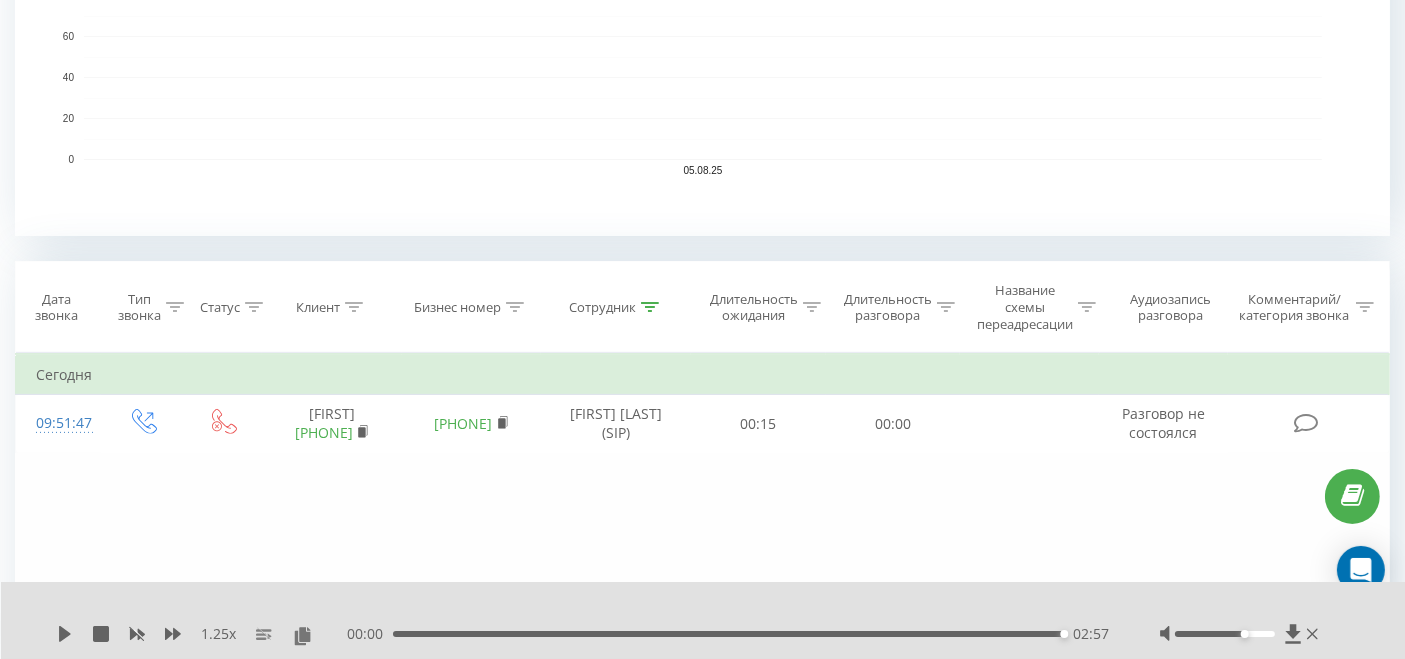 scroll, scrollTop: 819, scrollLeft: 0, axis: vertical 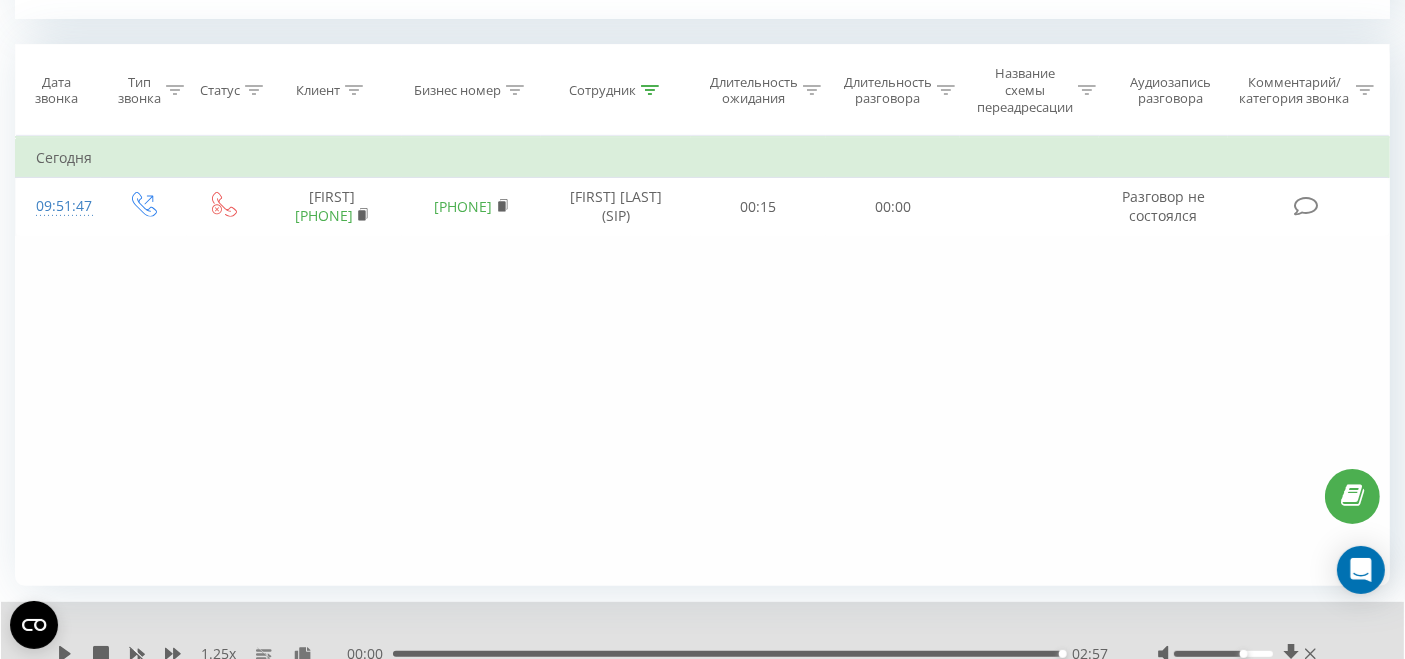 click 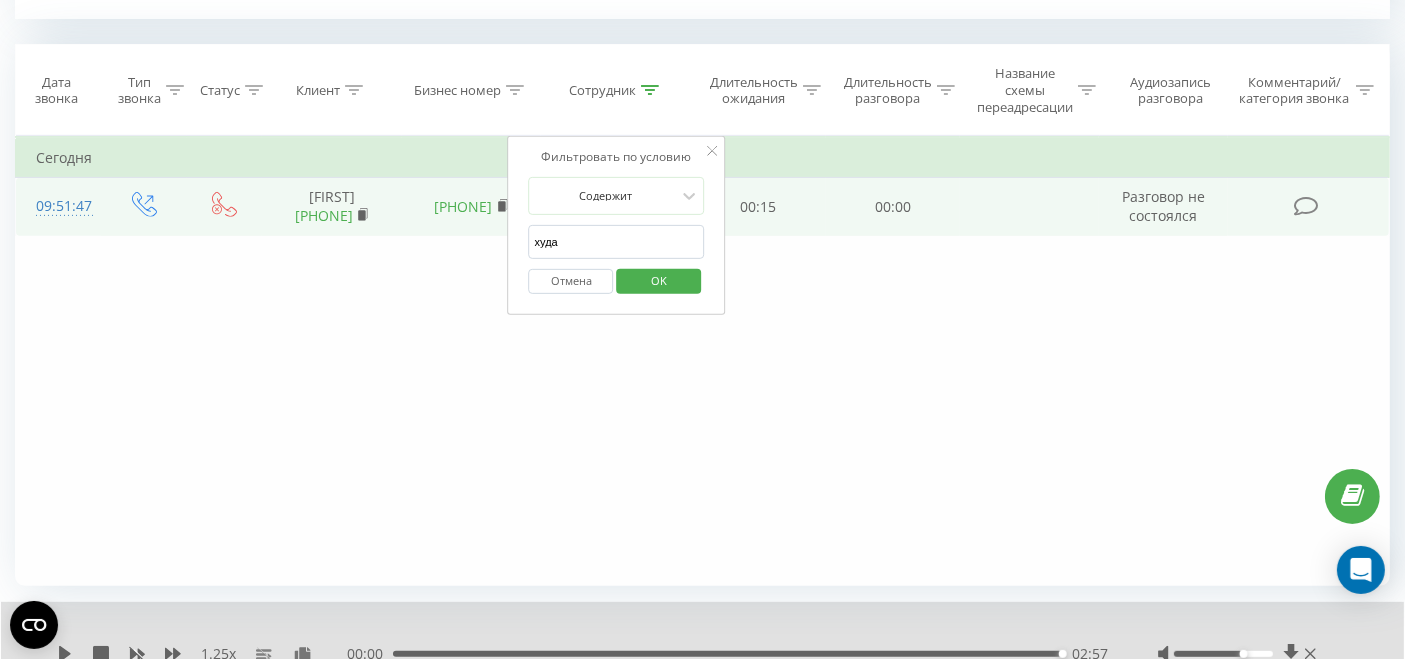 drag, startPoint x: 625, startPoint y: 239, endPoint x: 476, endPoint y: 239, distance: 149 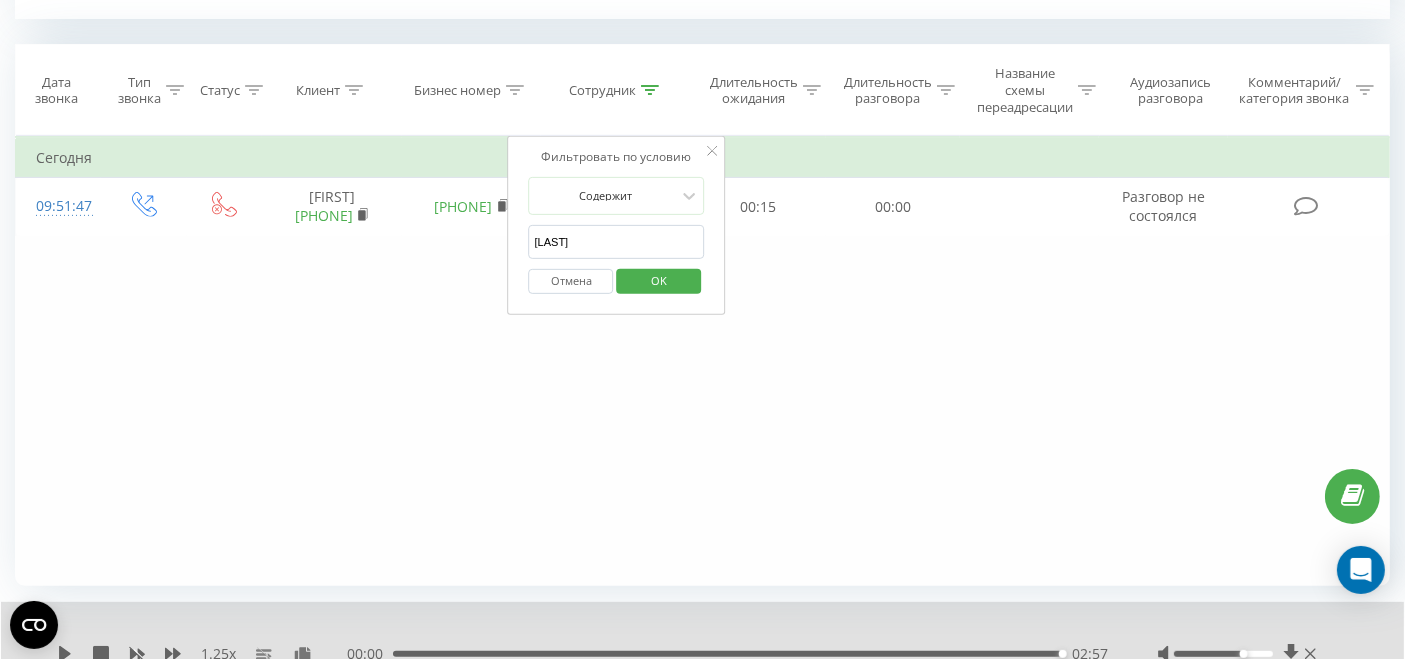 click on "Отмена OK" at bounding box center [617, 281] 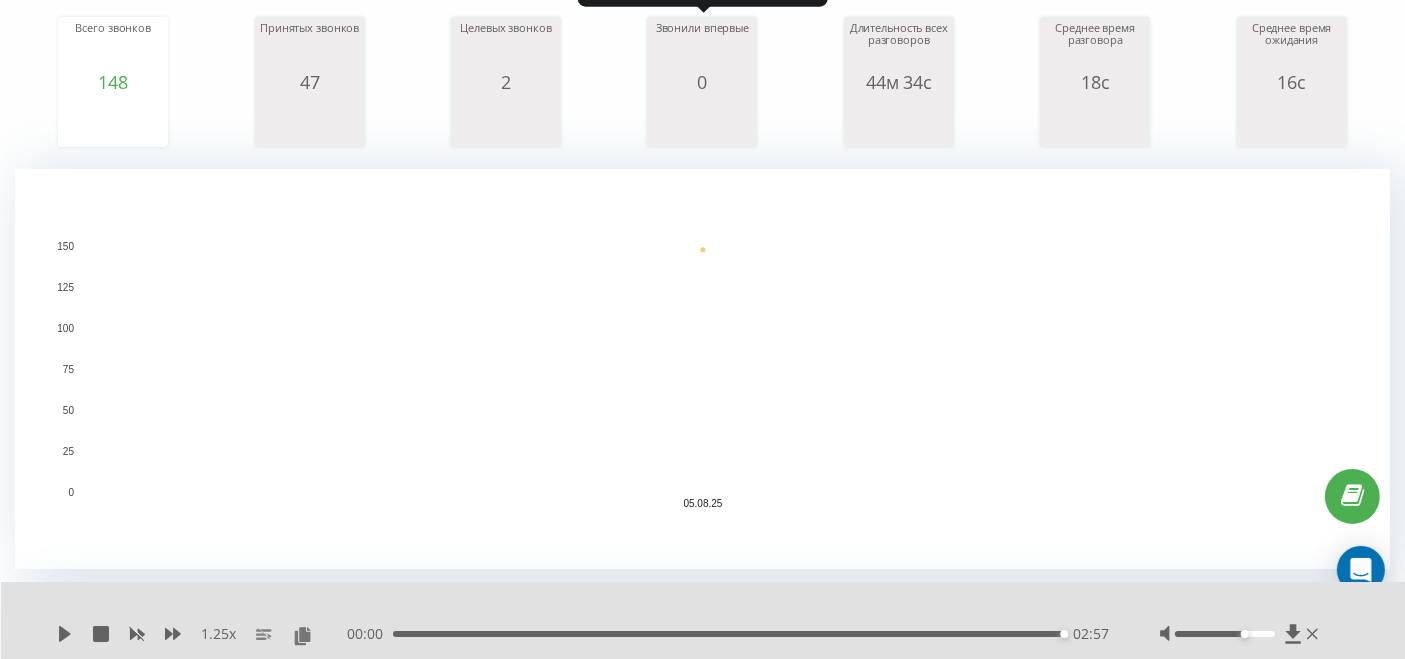 scroll, scrollTop: 888, scrollLeft: 0, axis: vertical 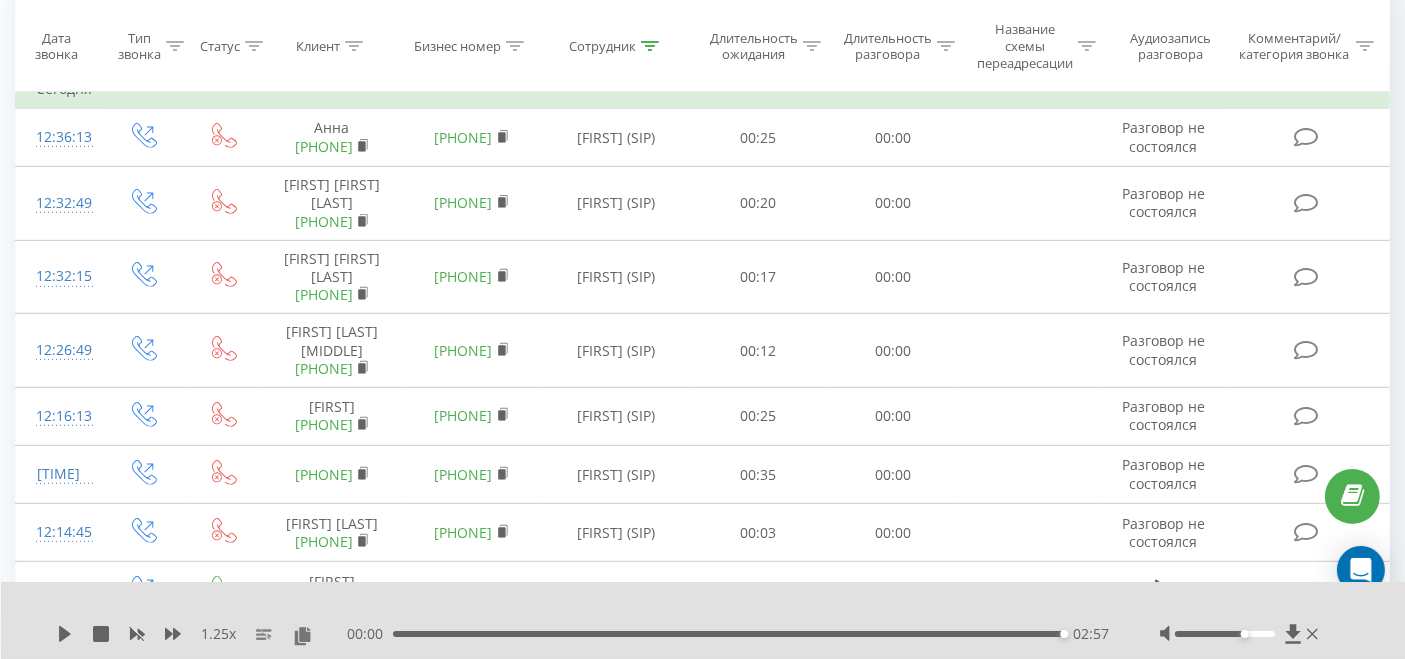 click at bounding box center [175, 46] 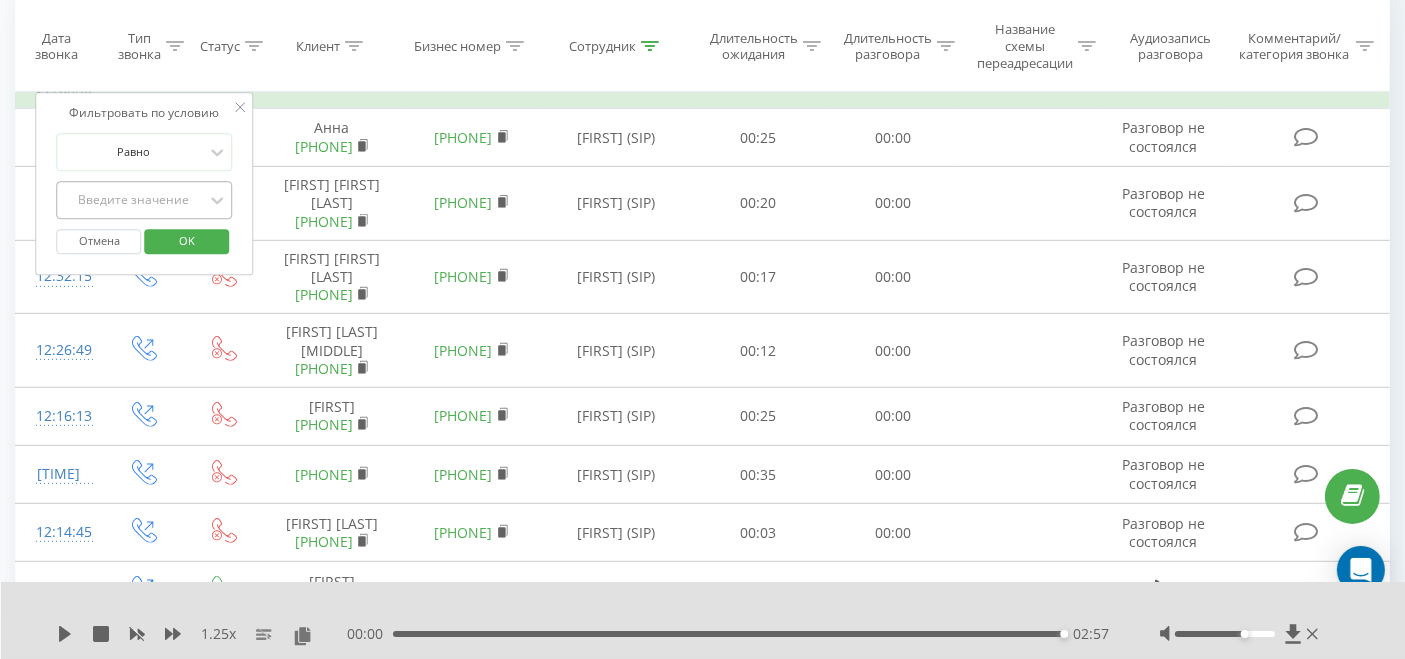 click on "Введите значение" at bounding box center [134, 200] 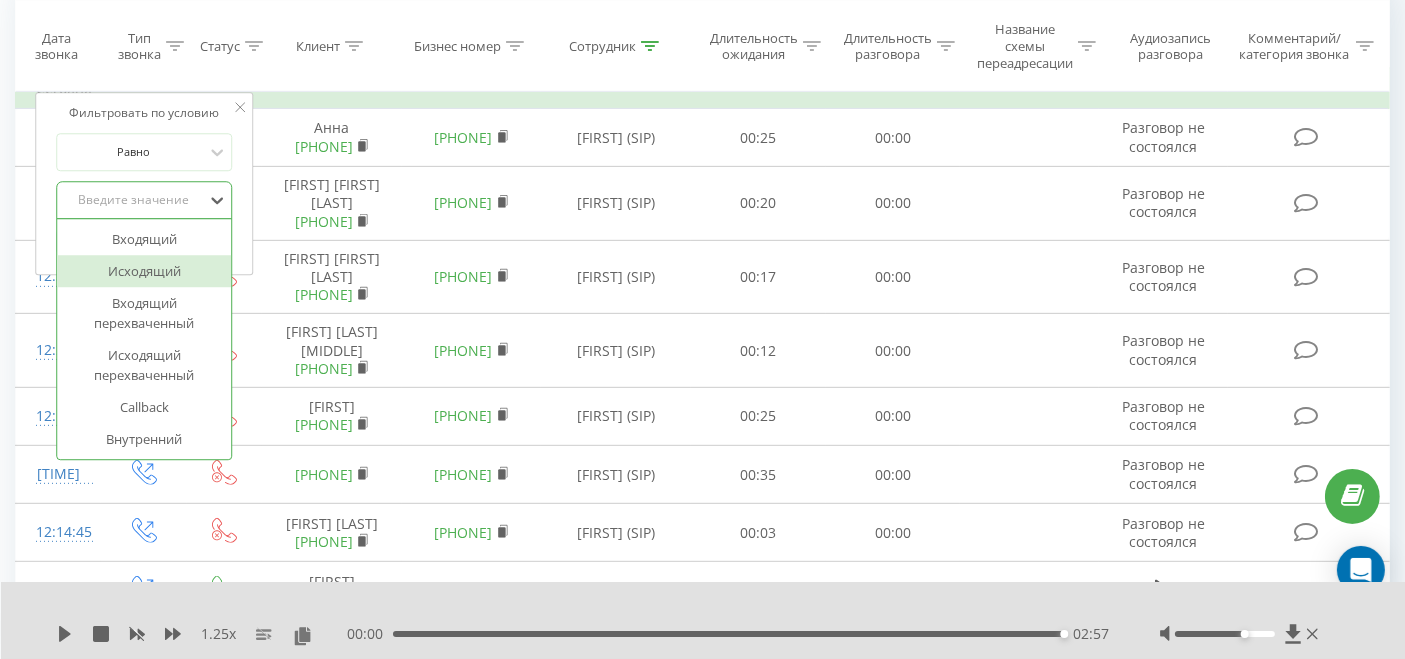 click on "Исходящий" at bounding box center (145, 271) 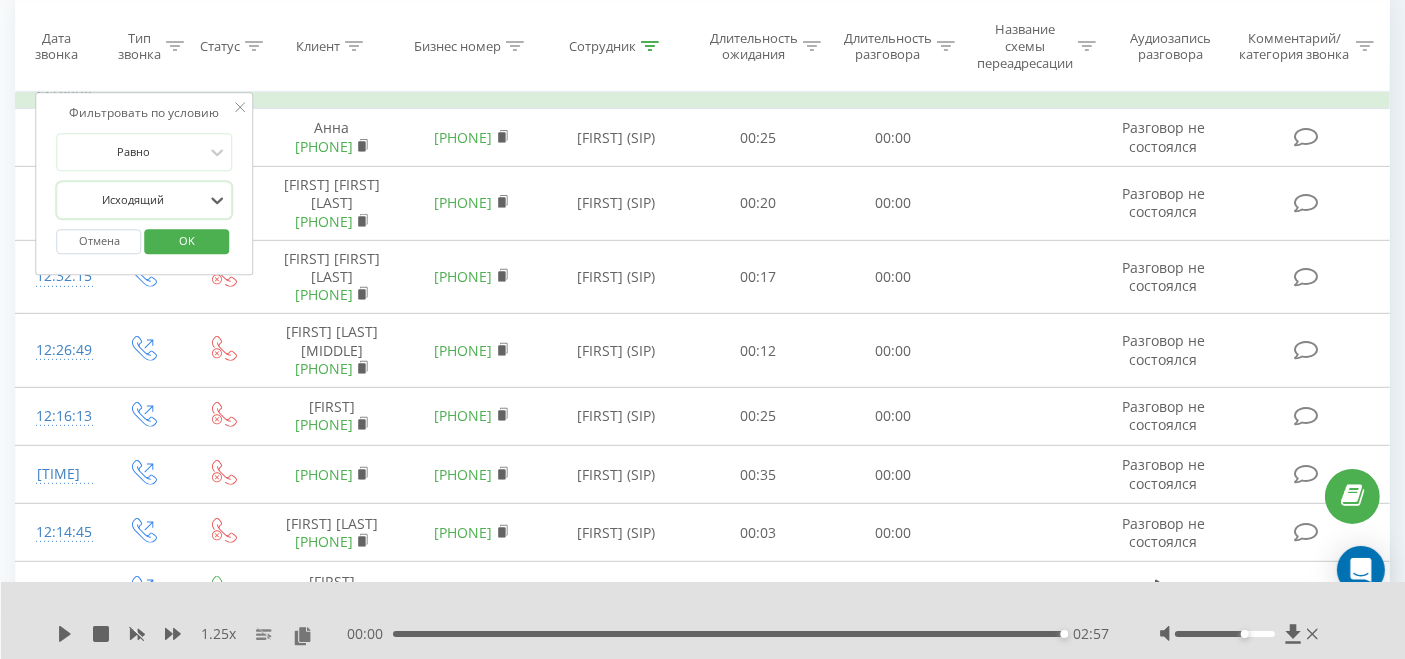 click on "OK" at bounding box center [187, 240] 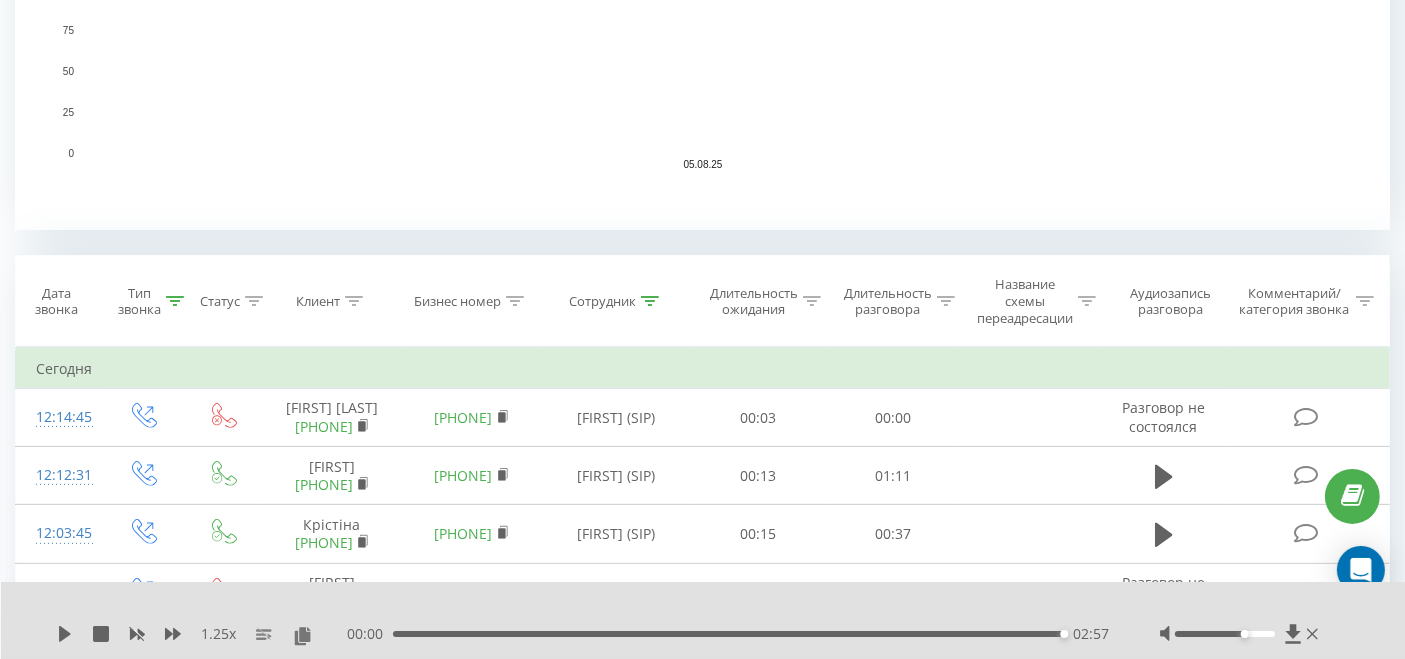 scroll, scrollTop: 888, scrollLeft: 0, axis: vertical 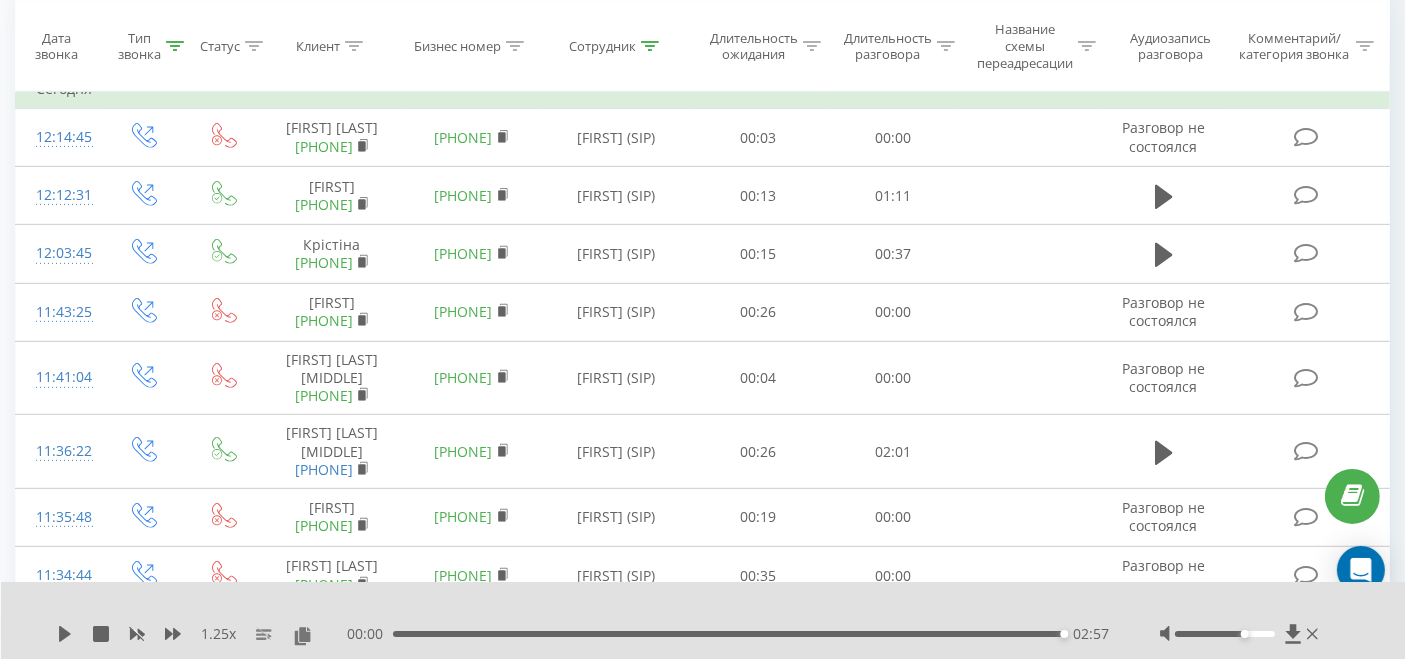 click at bounding box center [650, 46] 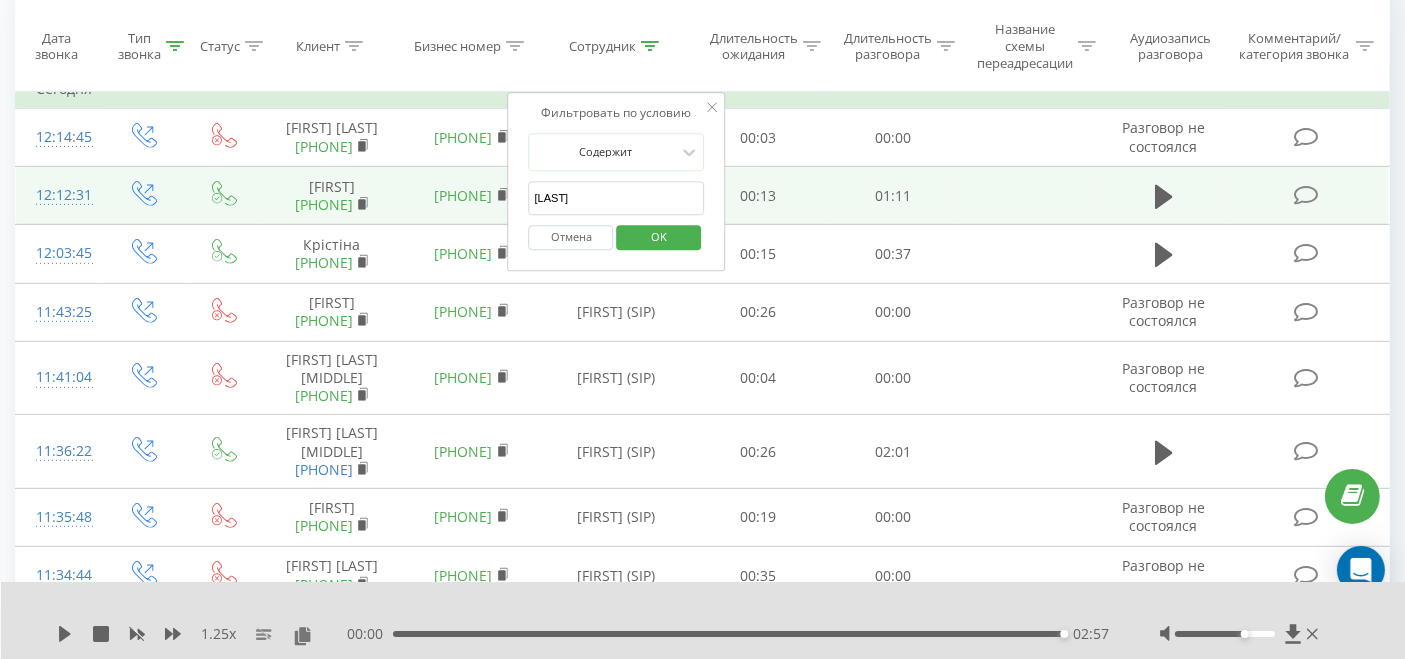 drag, startPoint x: 605, startPoint y: 186, endPoint x: 493, endPoint y: 198, distance: 112.64102 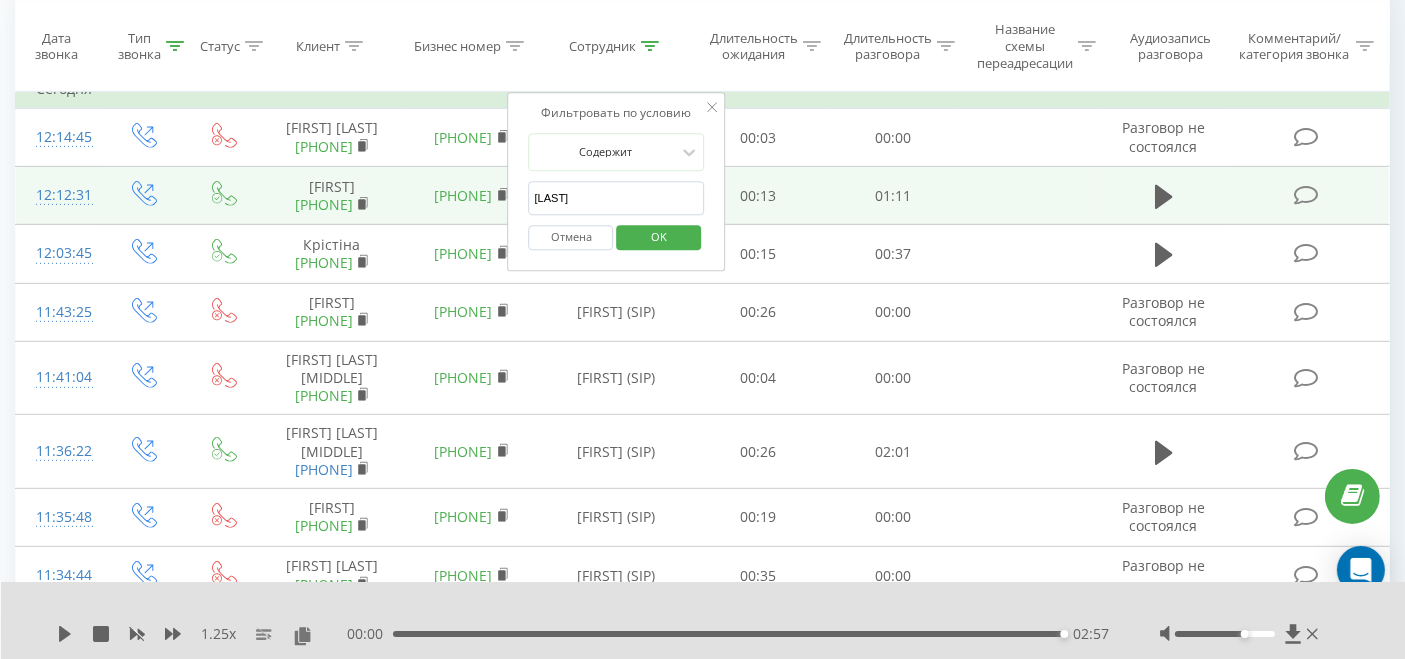 click on "Сегодня [TIME] [FIRST] [PHONE] [PHONE] [LAST] (SIP) [DURATION] [DURATION] Разговор не состоялся [TIME] [FIRST] [PHONE] [PHONE] [LAST] (SIP)" at bounding box center (702, 846) 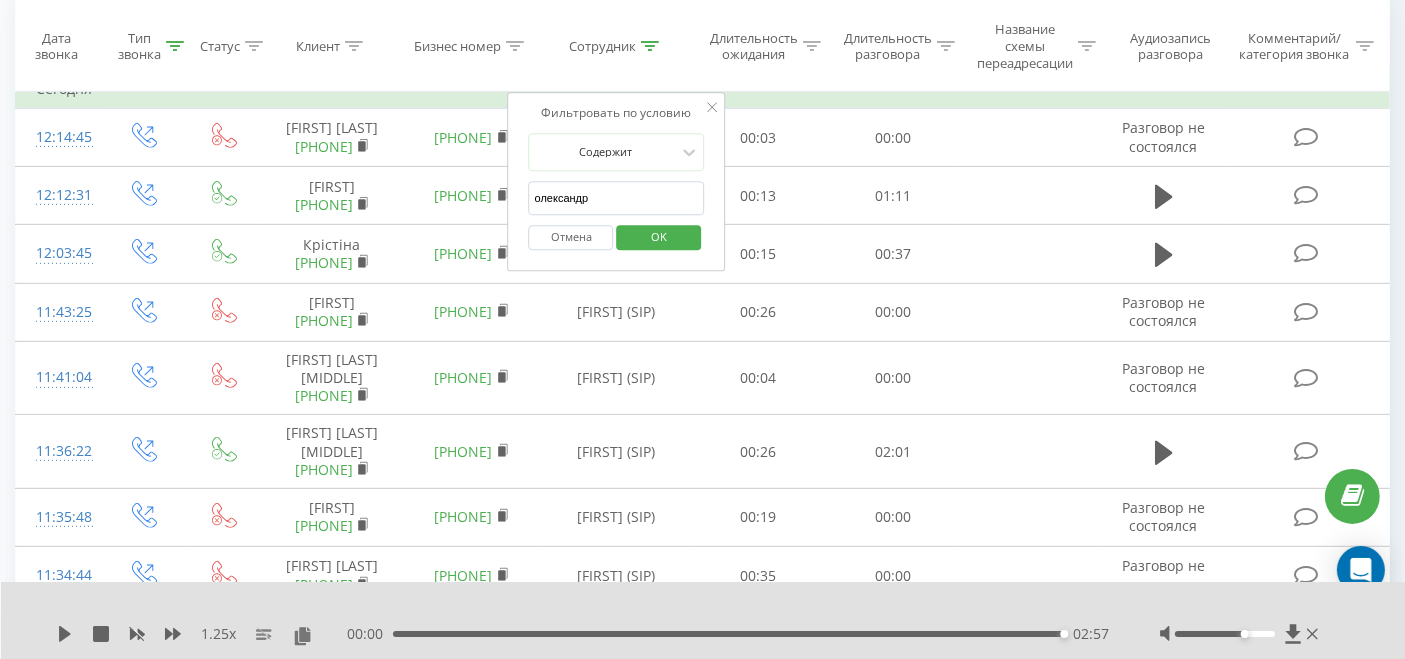 click on "OK" at bounding box center [659, 237] 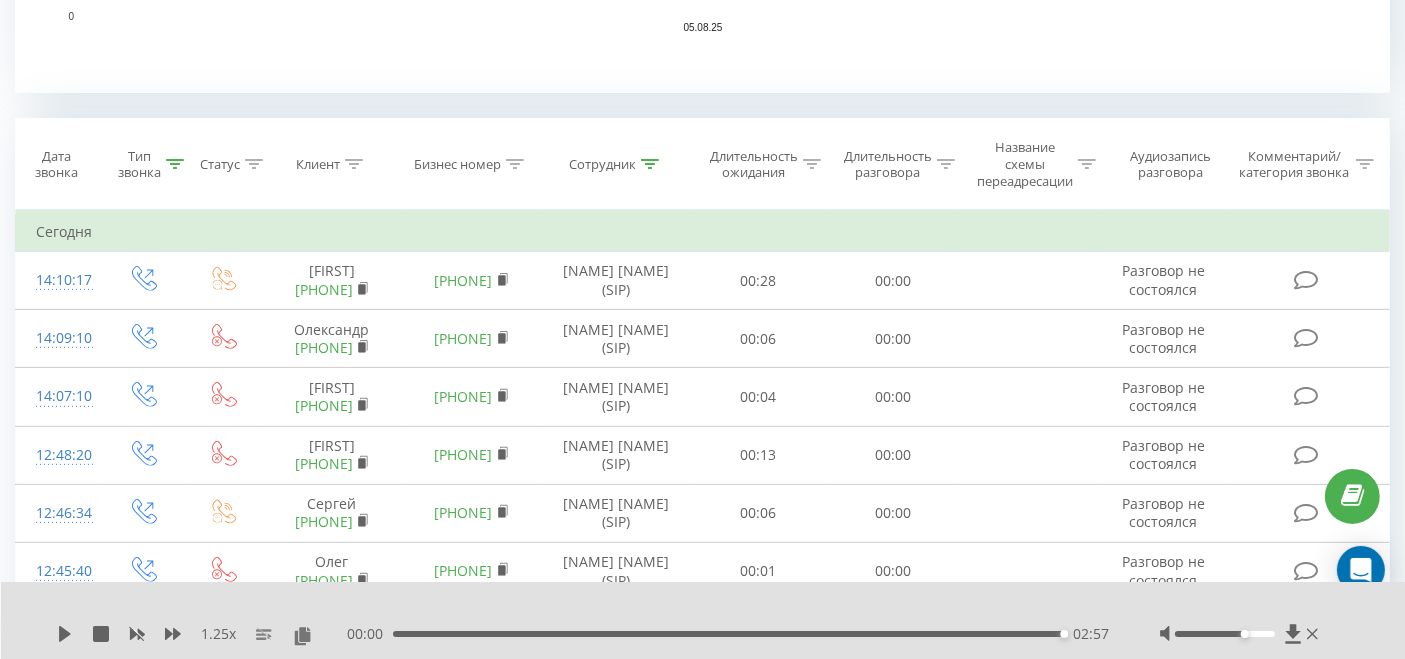 scroll, scrollTop: 777, scrollLeft: 0, axis: vertical 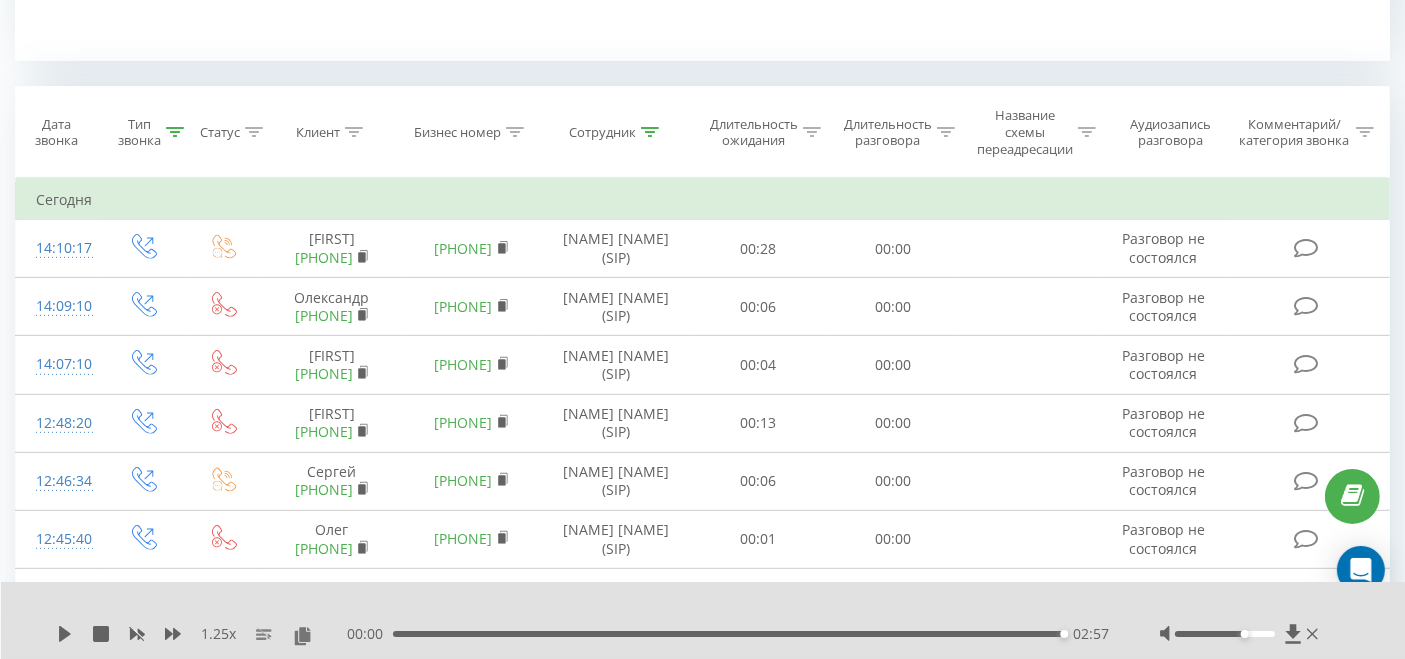 click at bounding box center [650, 132] 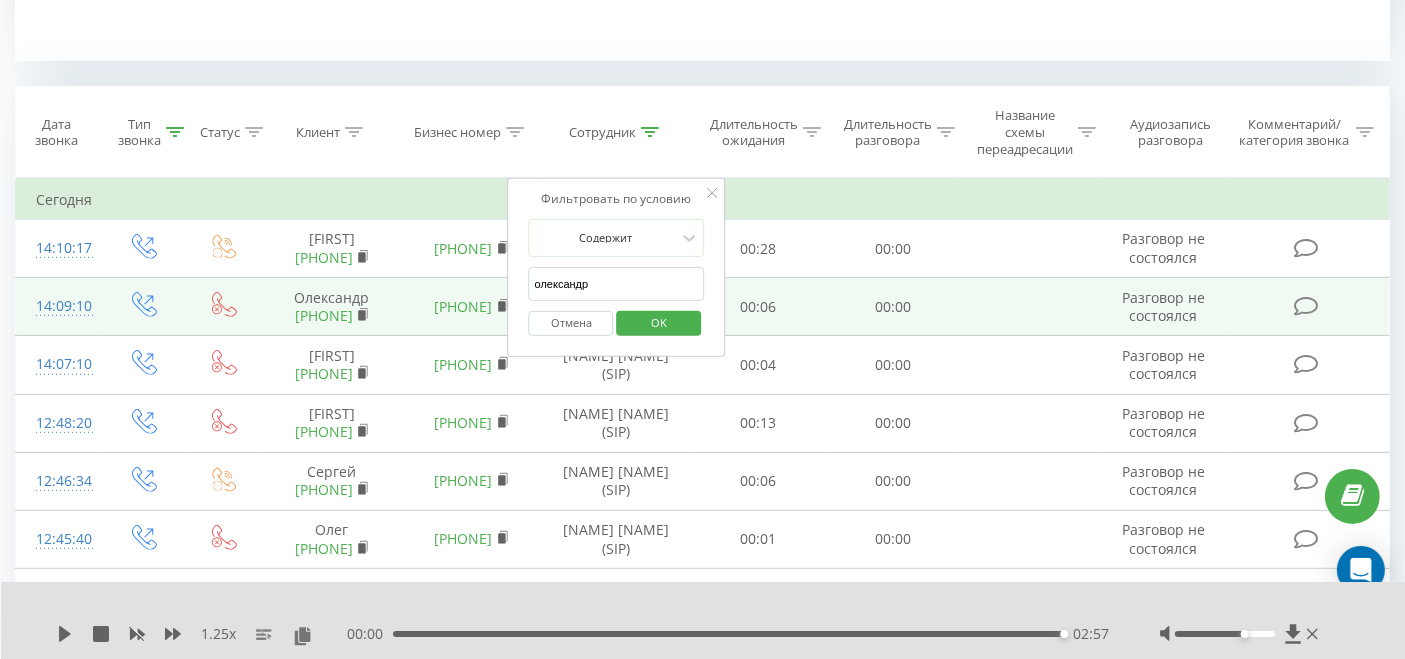 drag, startPoint x: 637, startPoint y: 292, endPoint x: 466, endPoint y: 301, distance: 171.23668 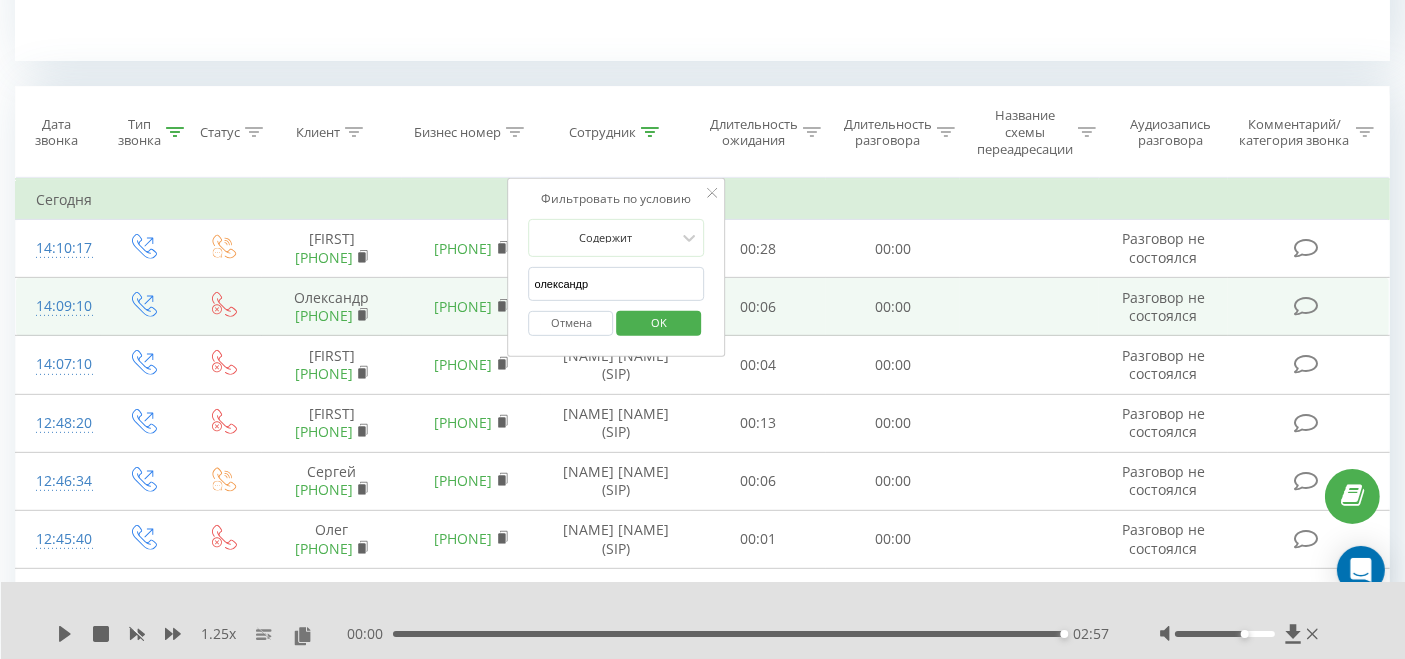 click on "Сегодня [TIME] [FIRST] [PHONE] [PHONE] [FIRST] [LAST] (SIP) [DURATION] [DURATION] Разговор не состоялся [TIME] [FIRST] [PHONE] [PHONE]" at bounding box center [702, 934] 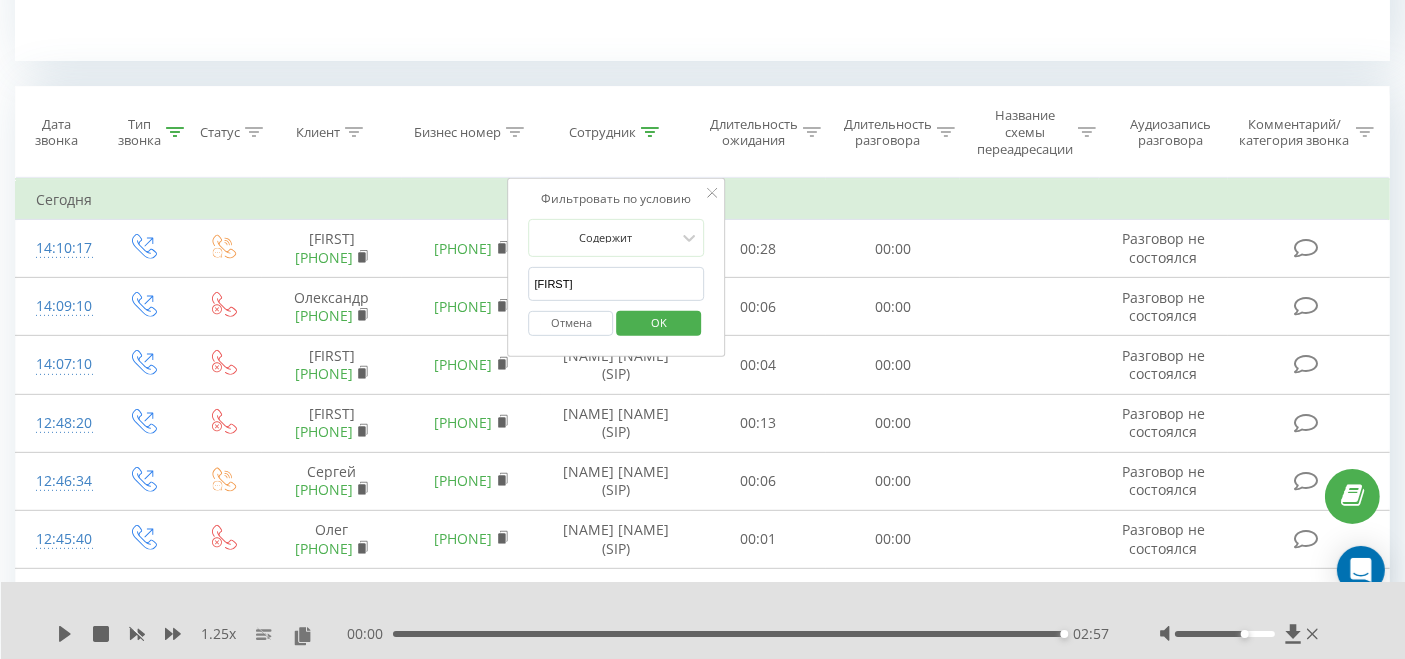 click on "OK" at bounding box center [659, 322] 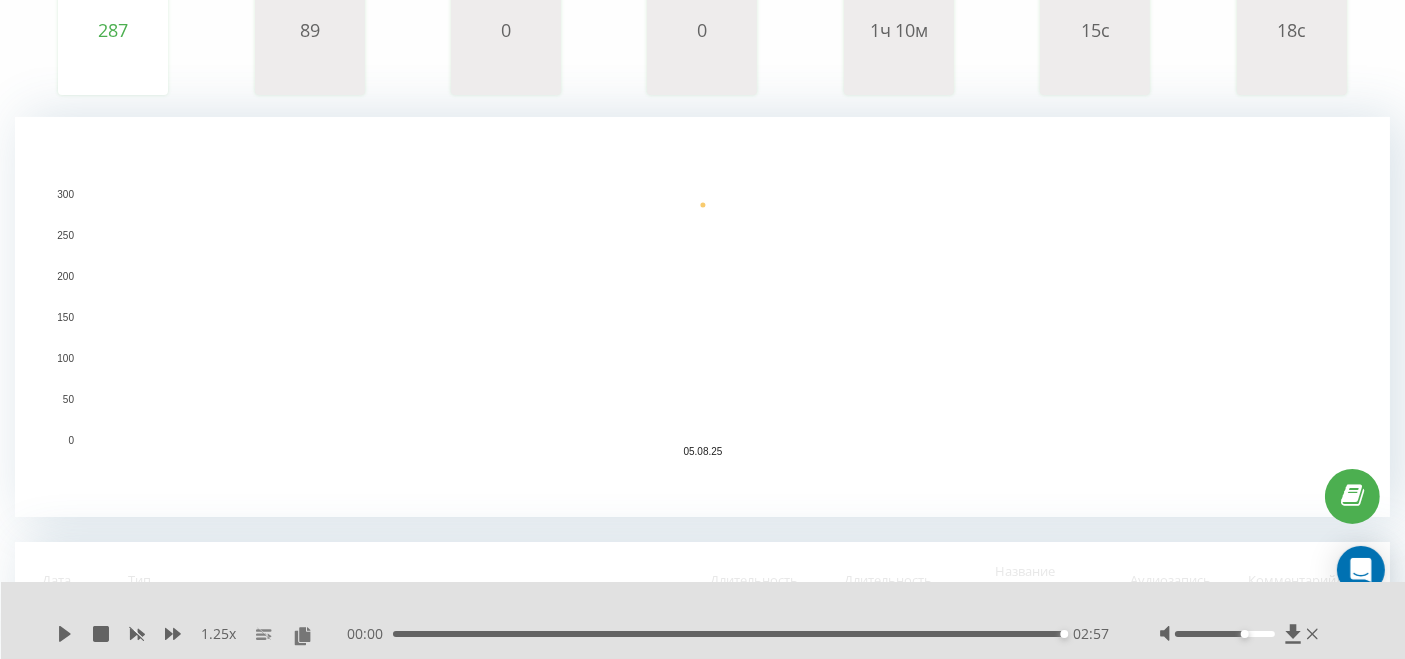 scroll, scrollTop: 0, scrollLeft: 0, axis: both 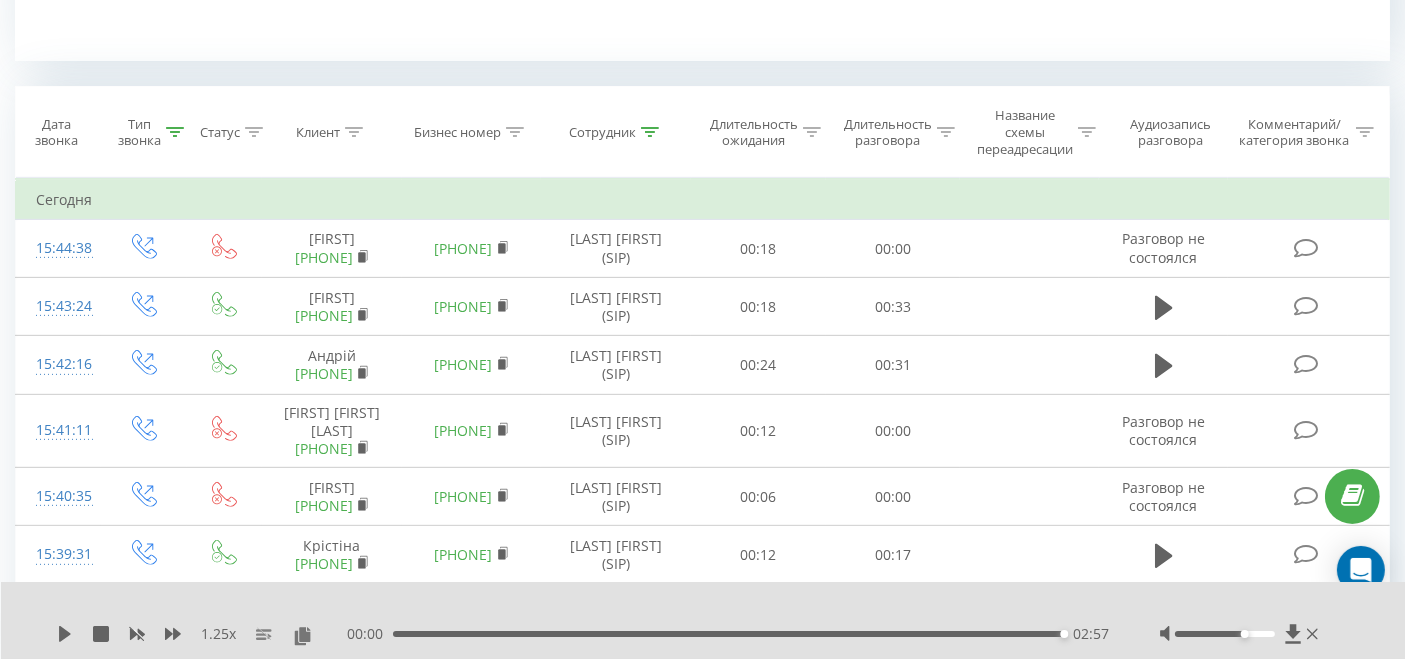 click 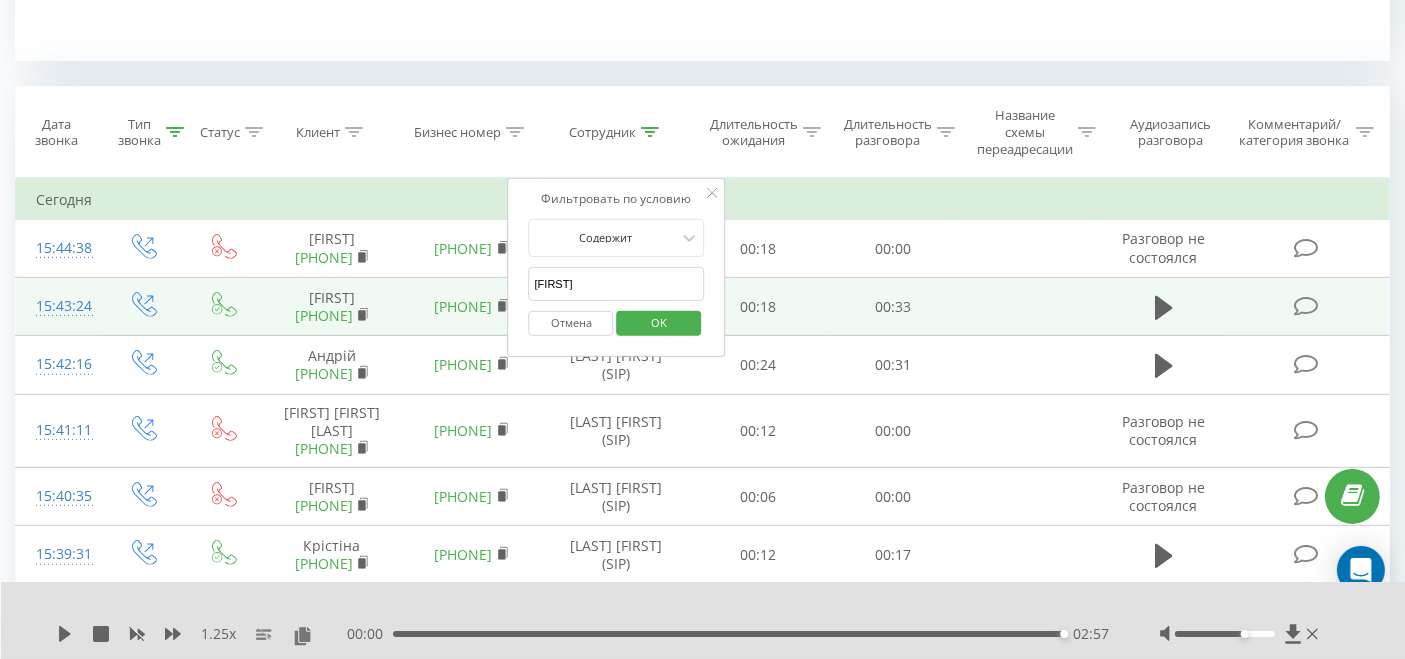 drag, startPoint x: 609, startPoint y: 283, endPoint x: 482, endPoint y: 301, distance: 128.26924 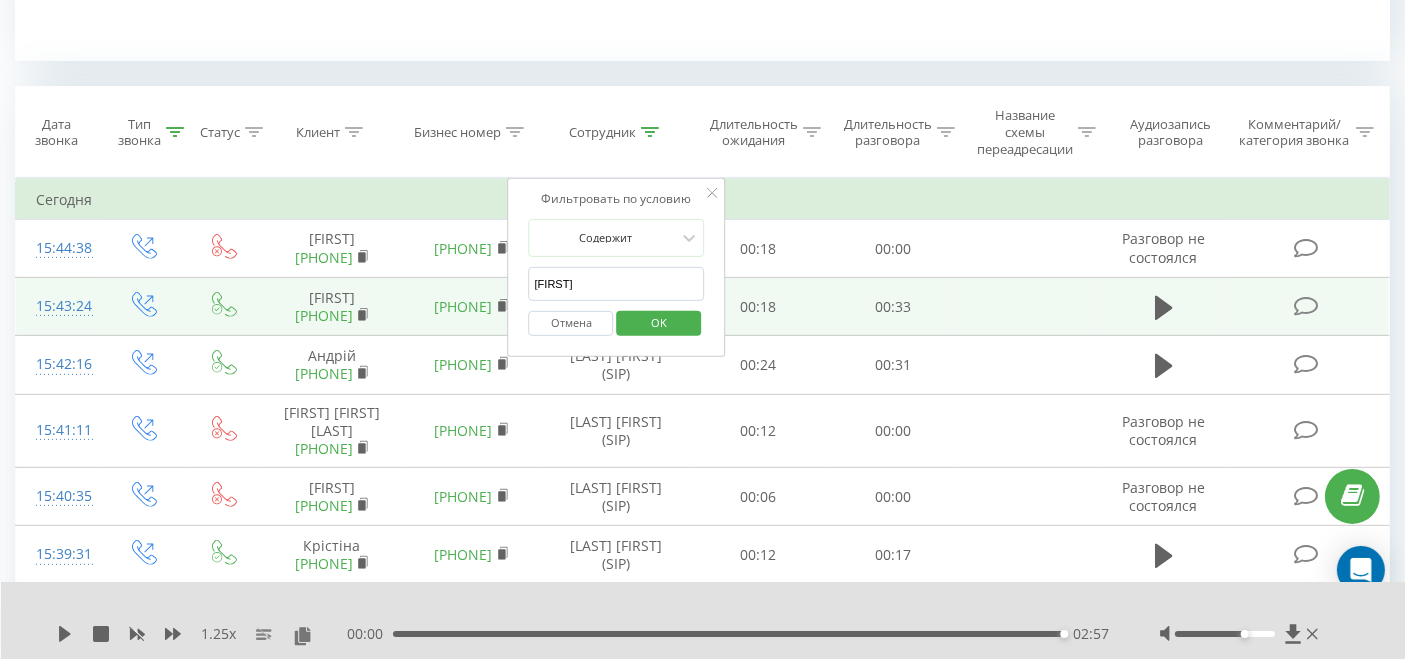 click on "Сегодня  15:44:38         [PHONE] [PHONE] [LAST] [FIRST] (SIP) 00:18 00:00 Разговор не состоялся  15:43:24         [FIRST] [PHONE] [PHONE] [LAST] [FIRST] (SIP) 00:18 00:33  15:42:16" at bounding box center (702, 1006) 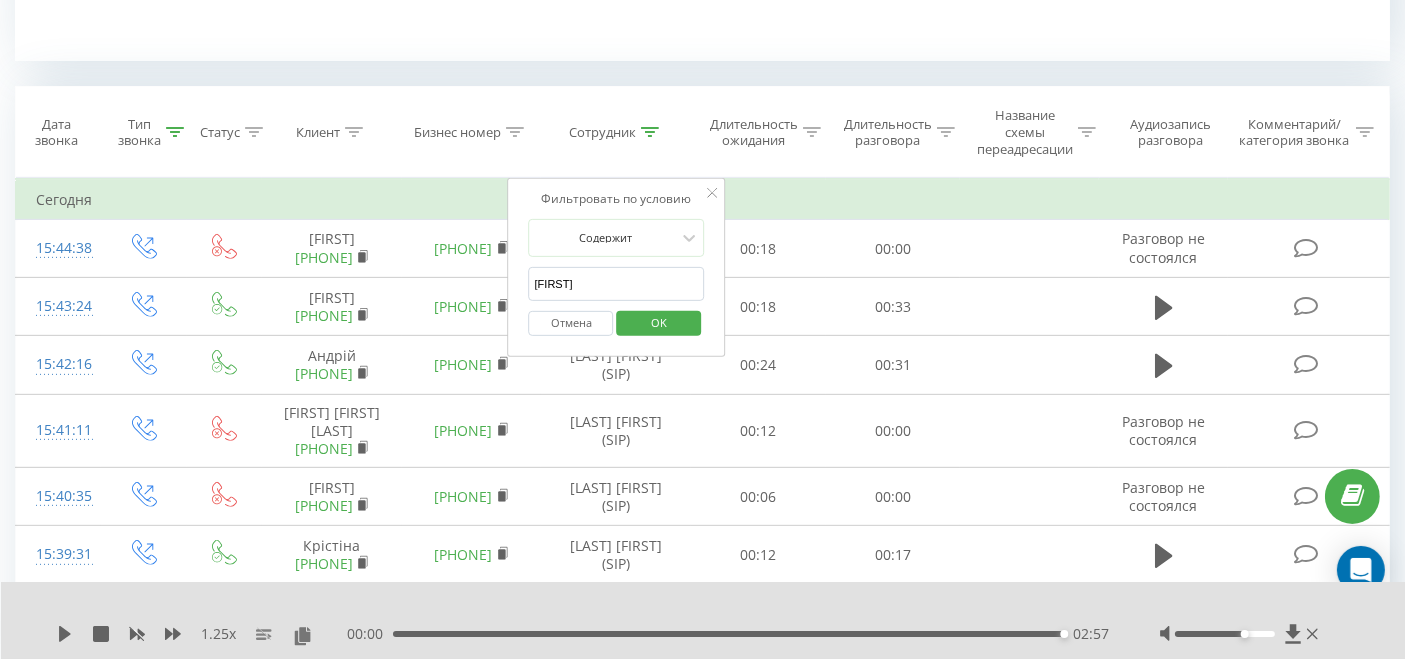 click on "OK" at bounding box center [659, 322] 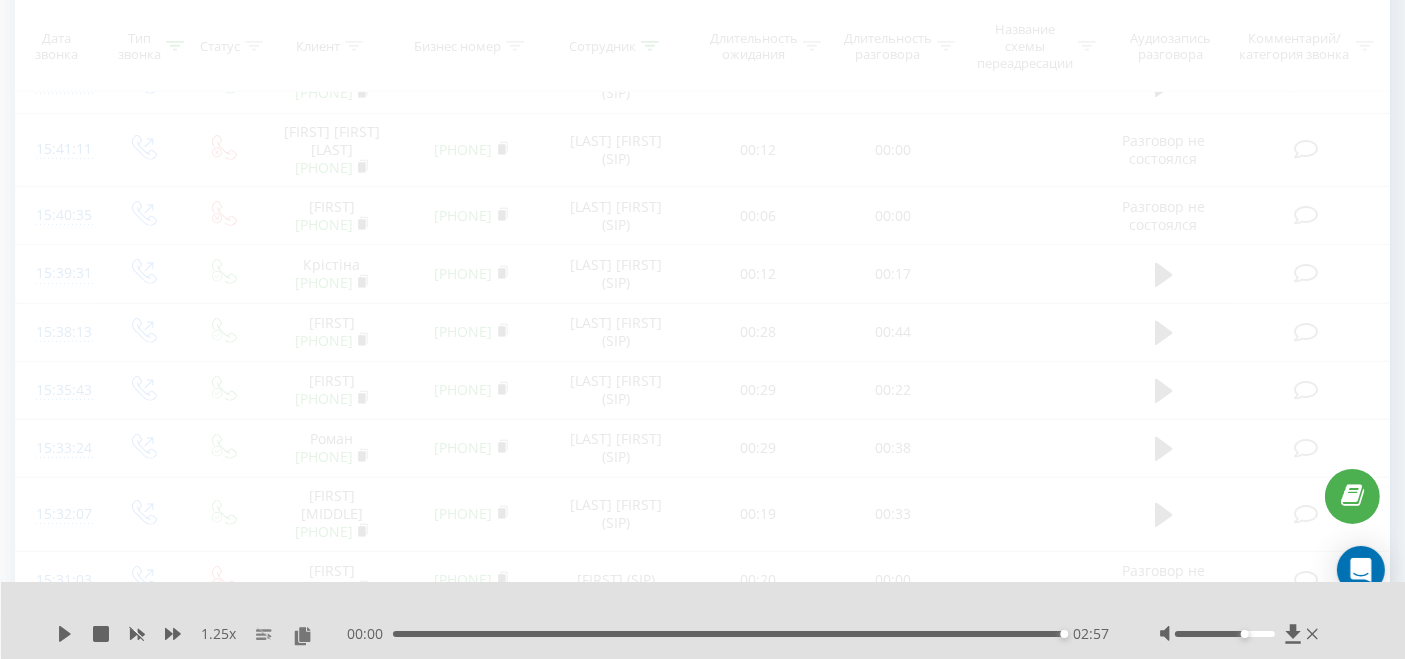scroll, scrollTop: 761, scrollLeft: 0, axis: vertical 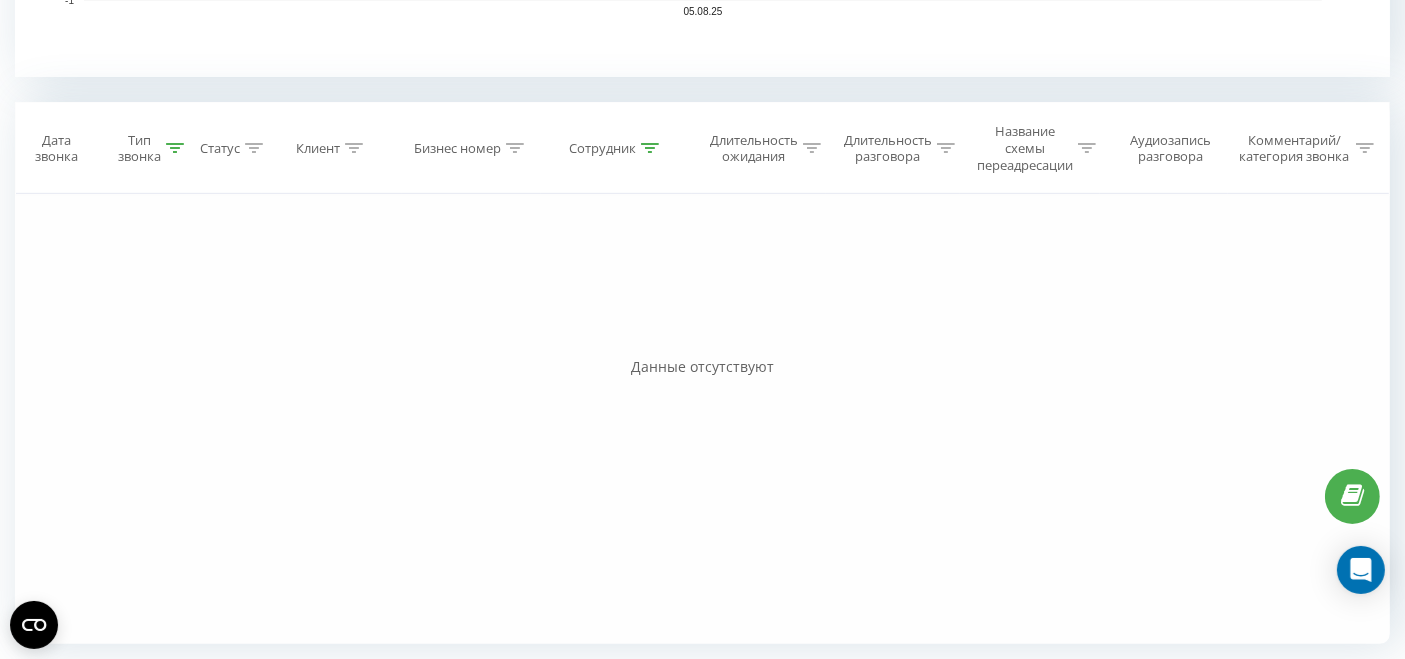 click 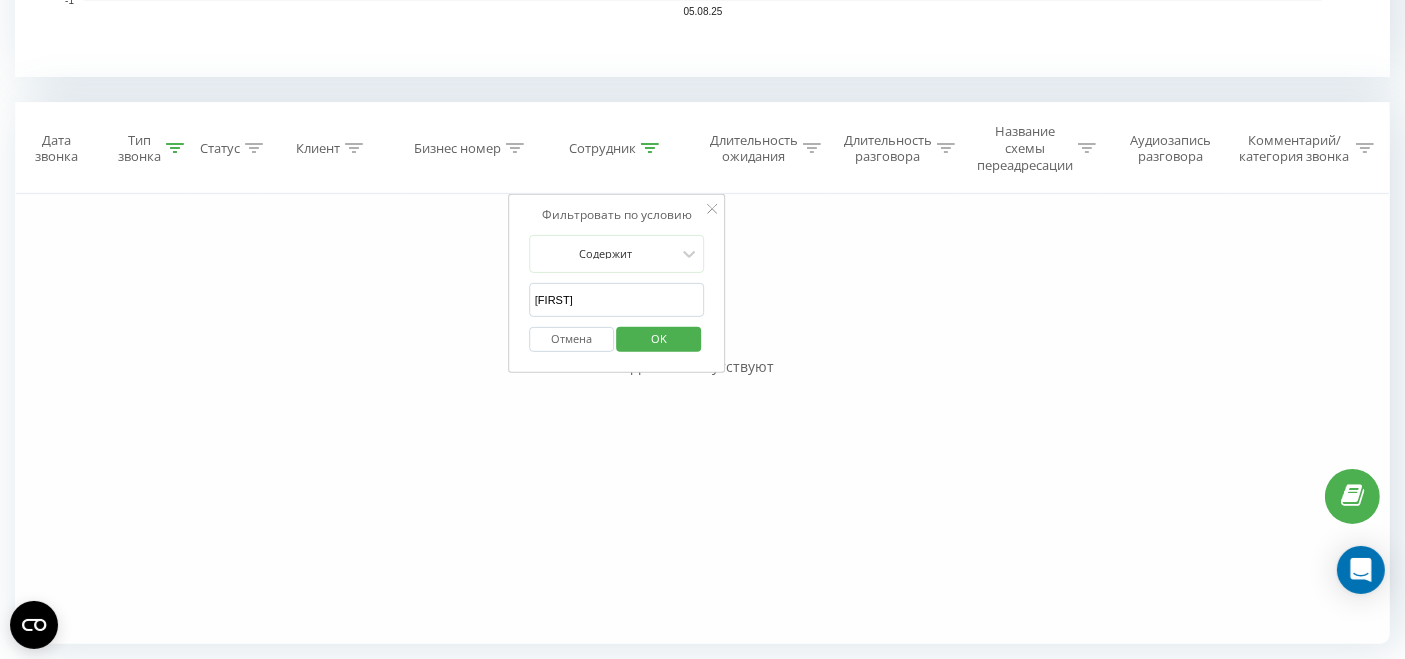 click on "[FIRST]" at bounding box center [617, 300] 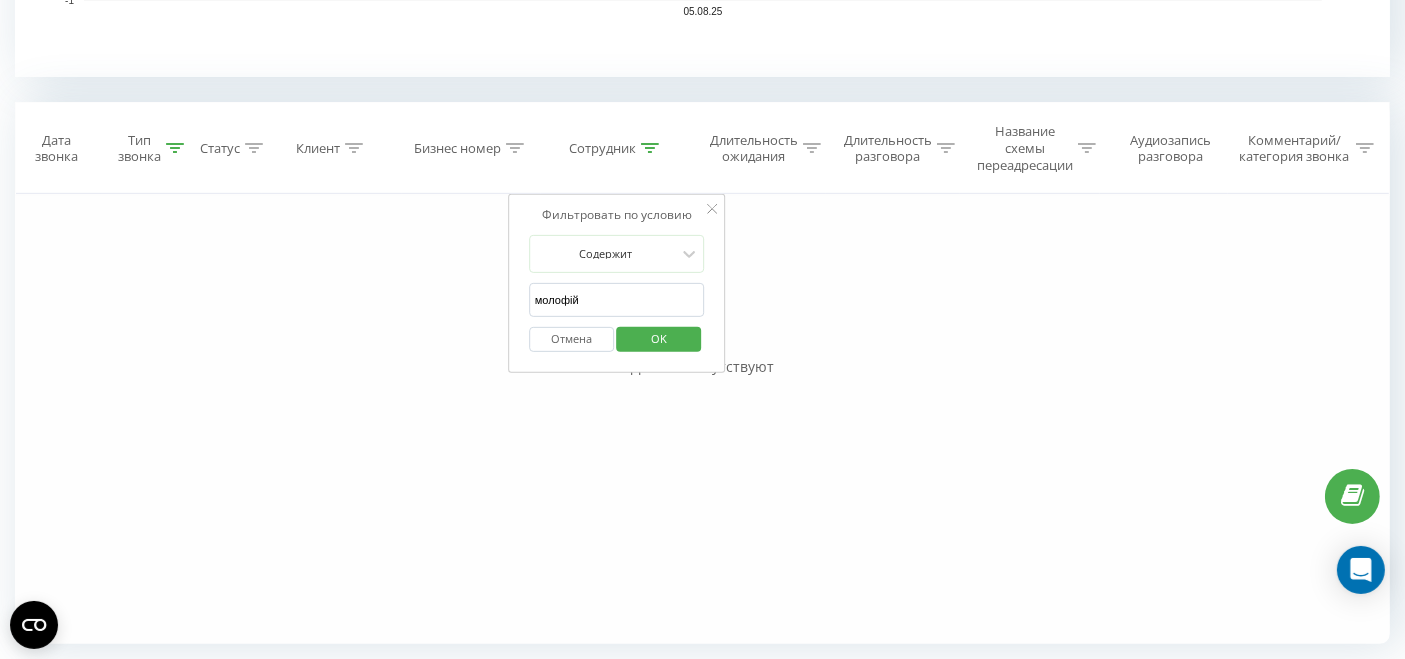 click on "OK" at bounding box center (659, 338) 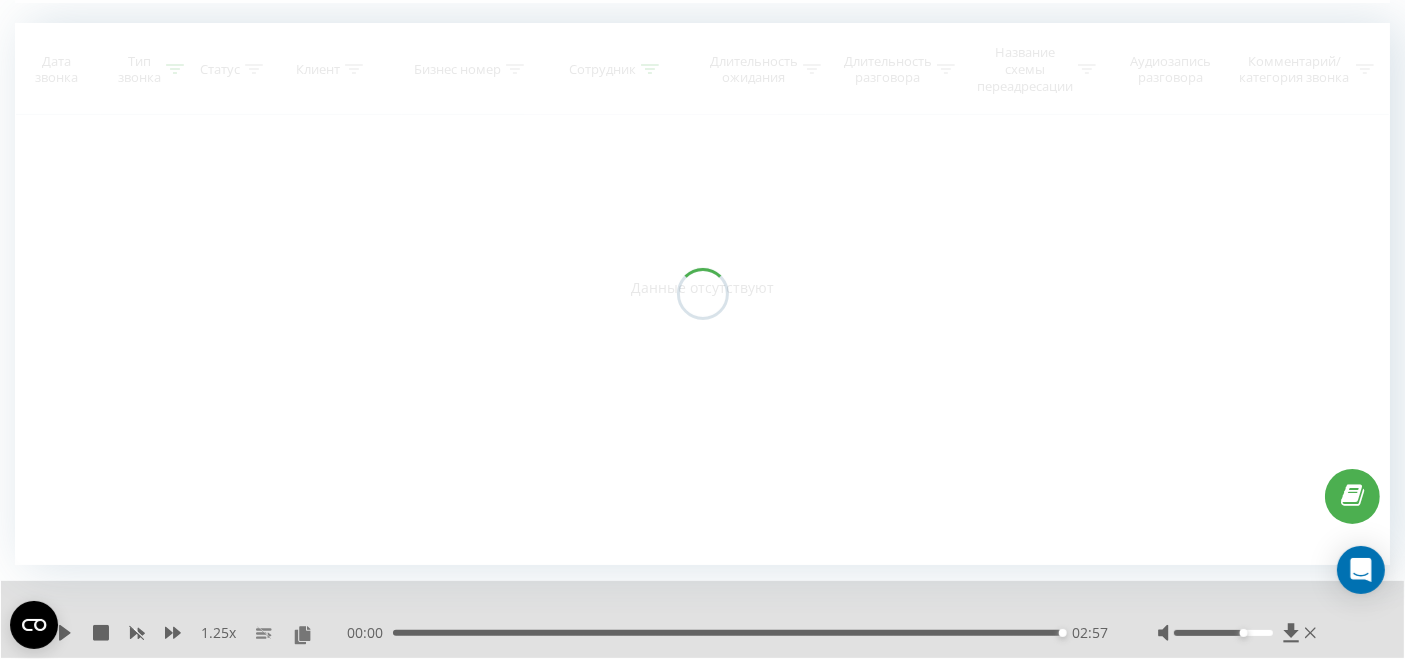 scroll, scrollTop: 557, scrollLeft: 0, axis: vertical 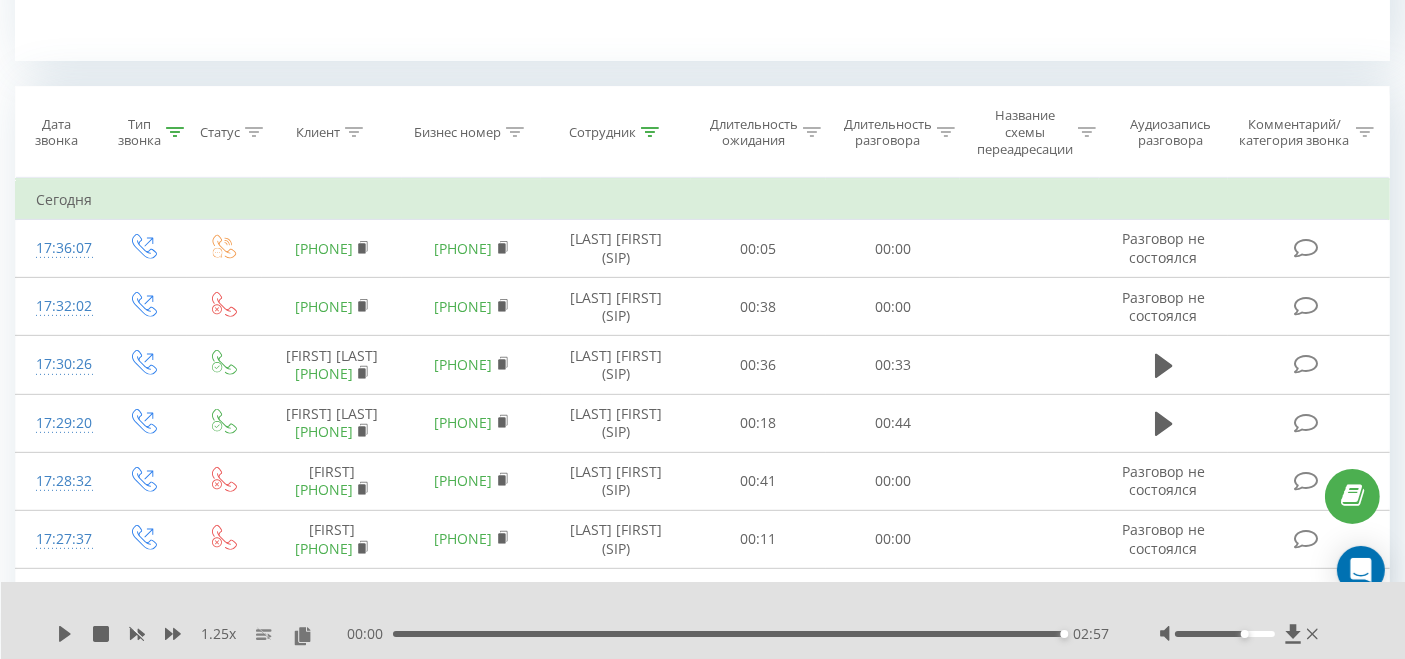click 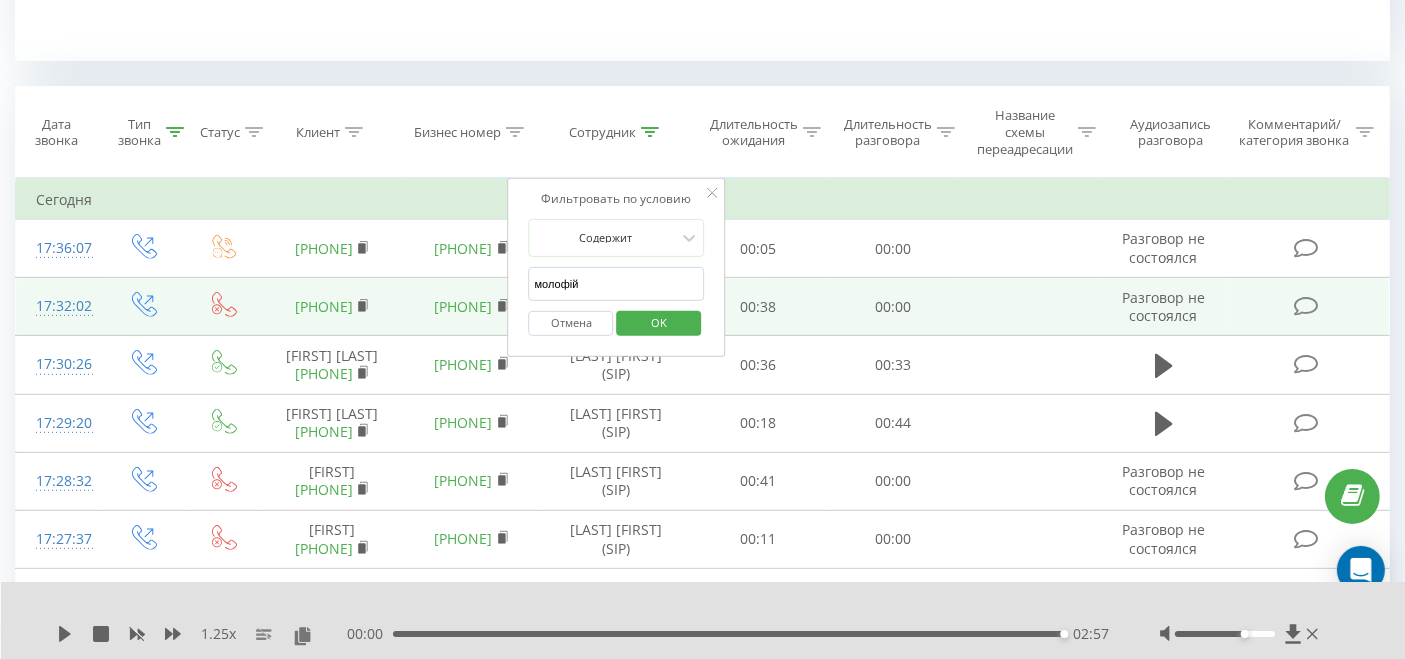 drag, startPoint x: 527, startPoint y: 280, endPoint x: 445, endPoint y: 280, distance: 82 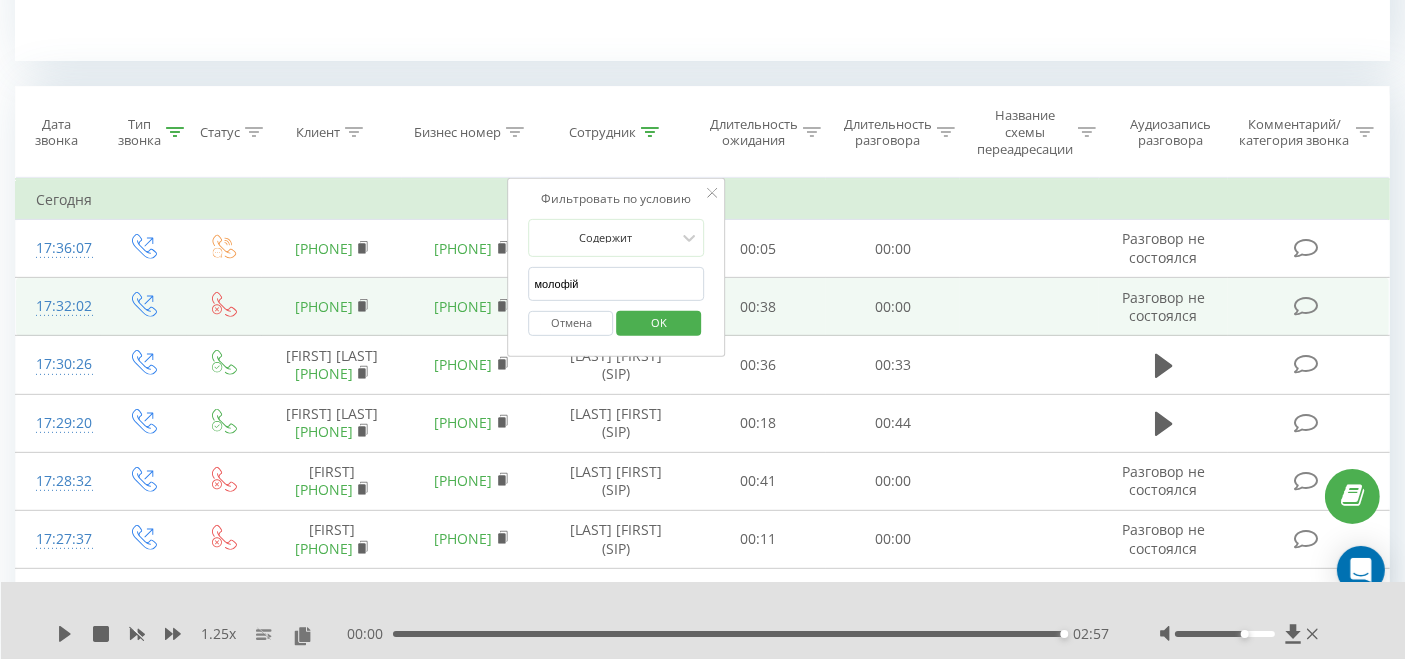 click on "Сегодня [TIME] [PHONE] [PHONE] [LAST] (SIP) [DURATION] [DURATION] Разговор не состоялся [TIME] [PHONE] [PHONE] [LAST] (SIP) [DURATION] [DURATION]" at bounding box center (702, 926) 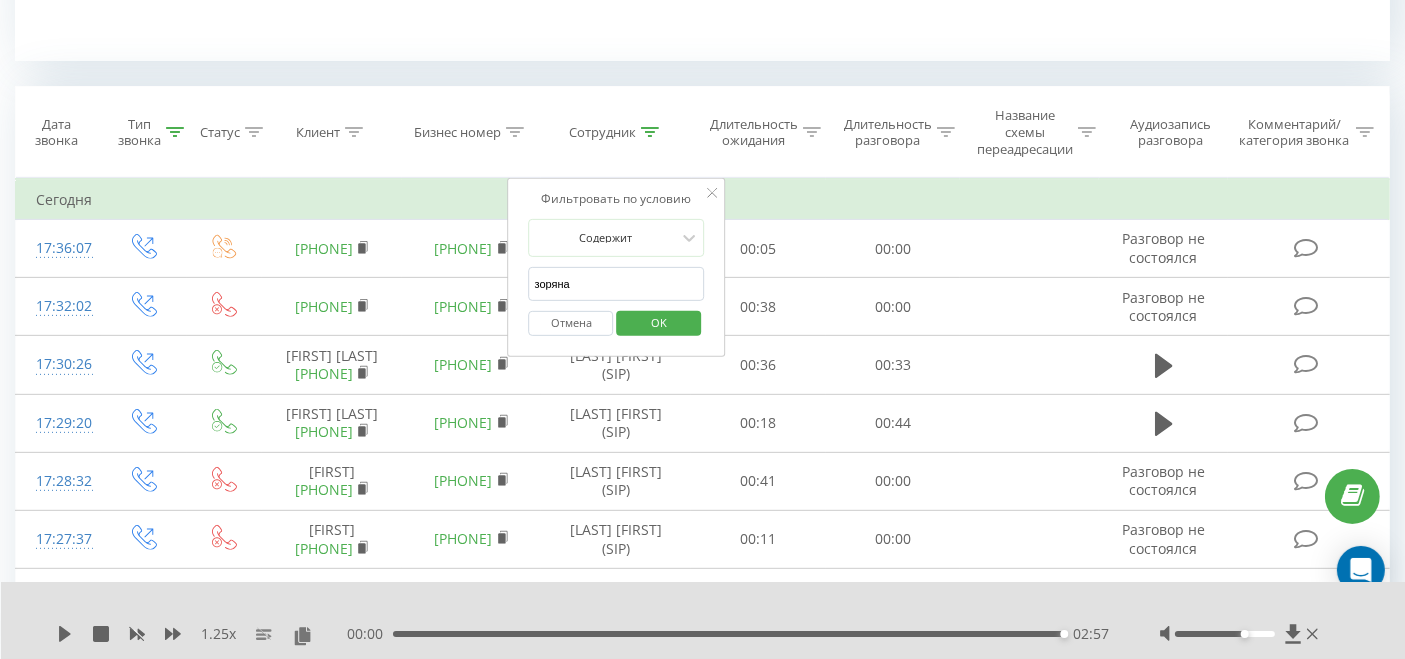 click on "OK" at bounding box center [659, 322] 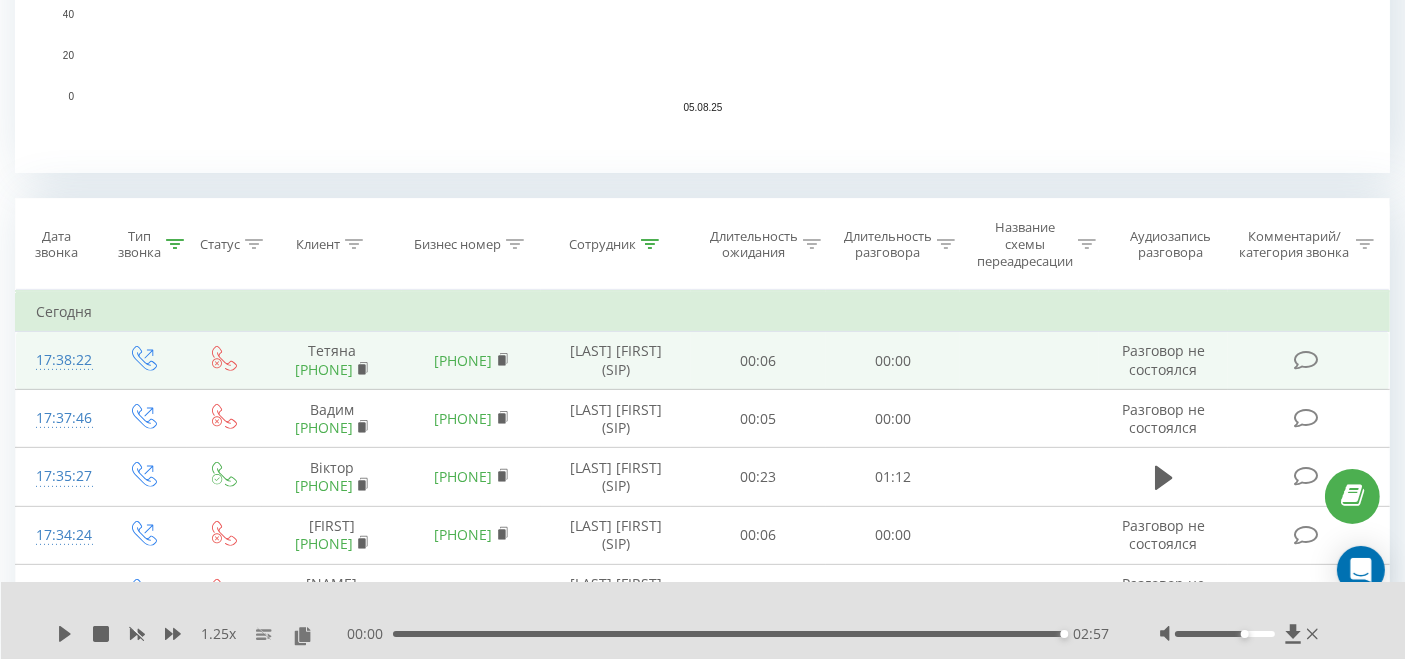 scroll, scrollTop: 725, scrollLeft: 0, axis: vertical 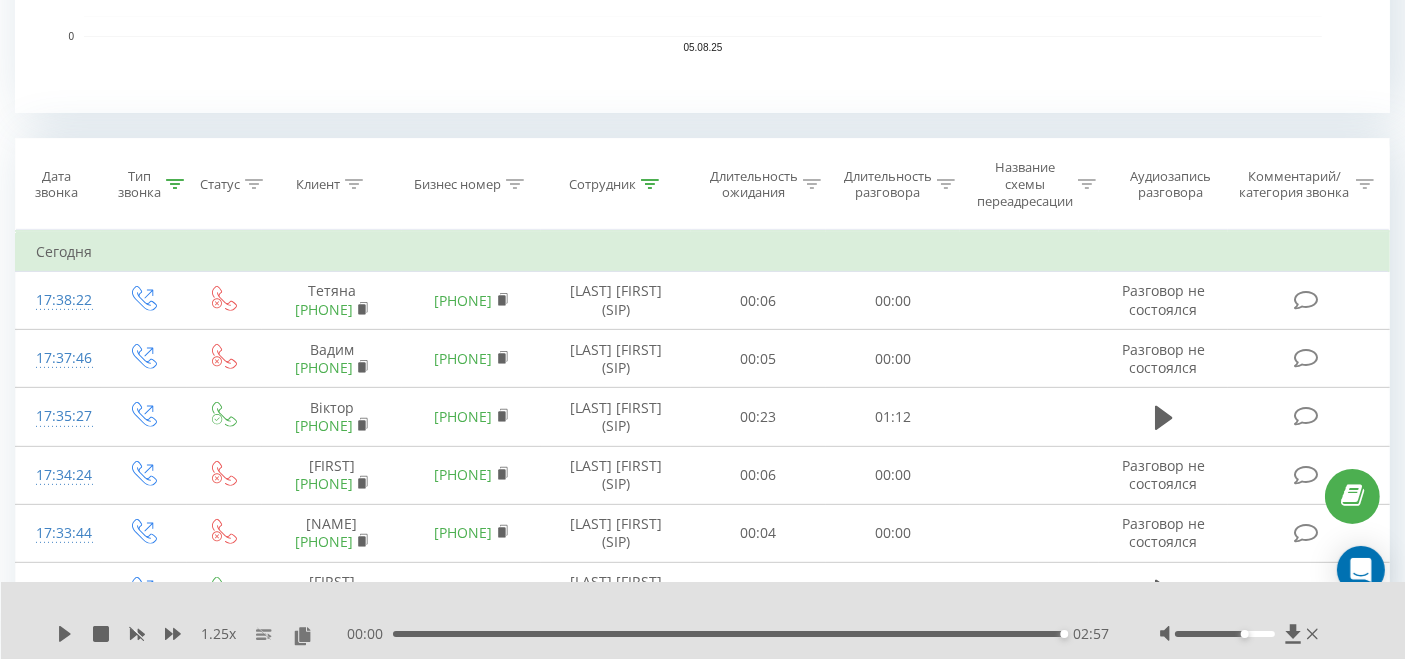 click 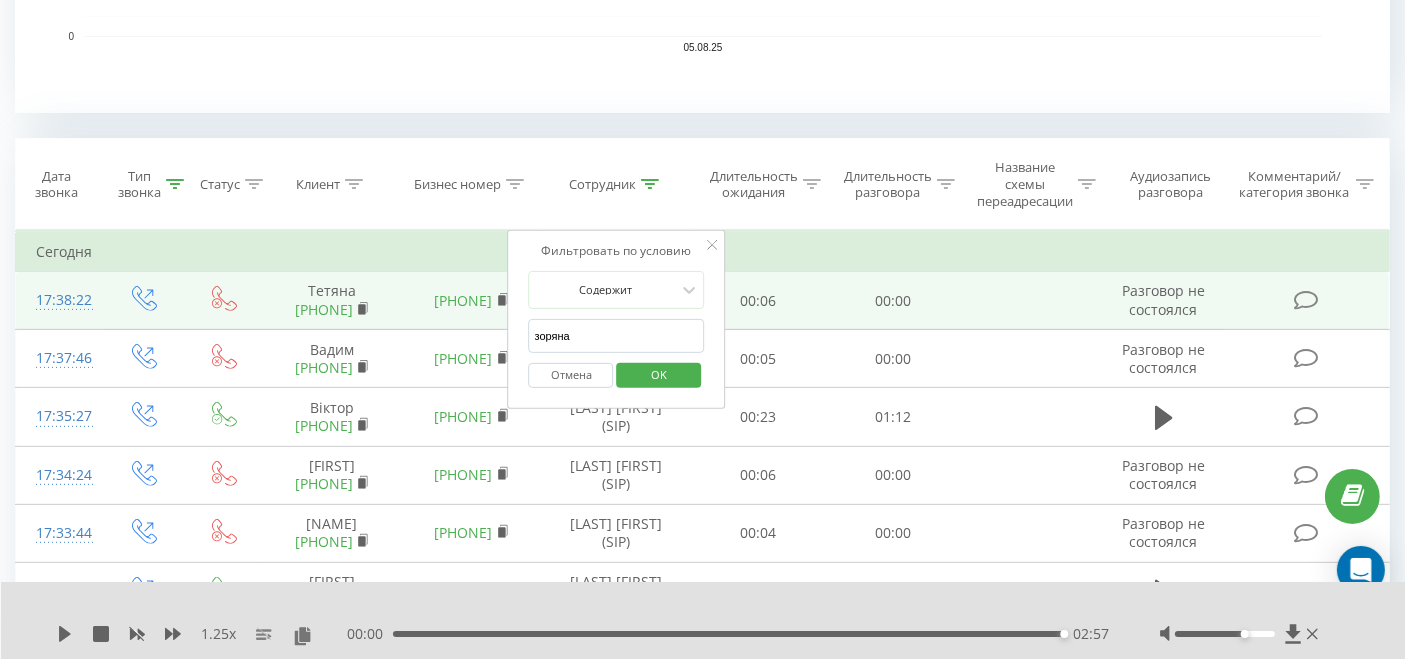 drag, startPoint x: 591, startPoint y: 330, endPoint x: 503, endPoint y: 330, distance: 88 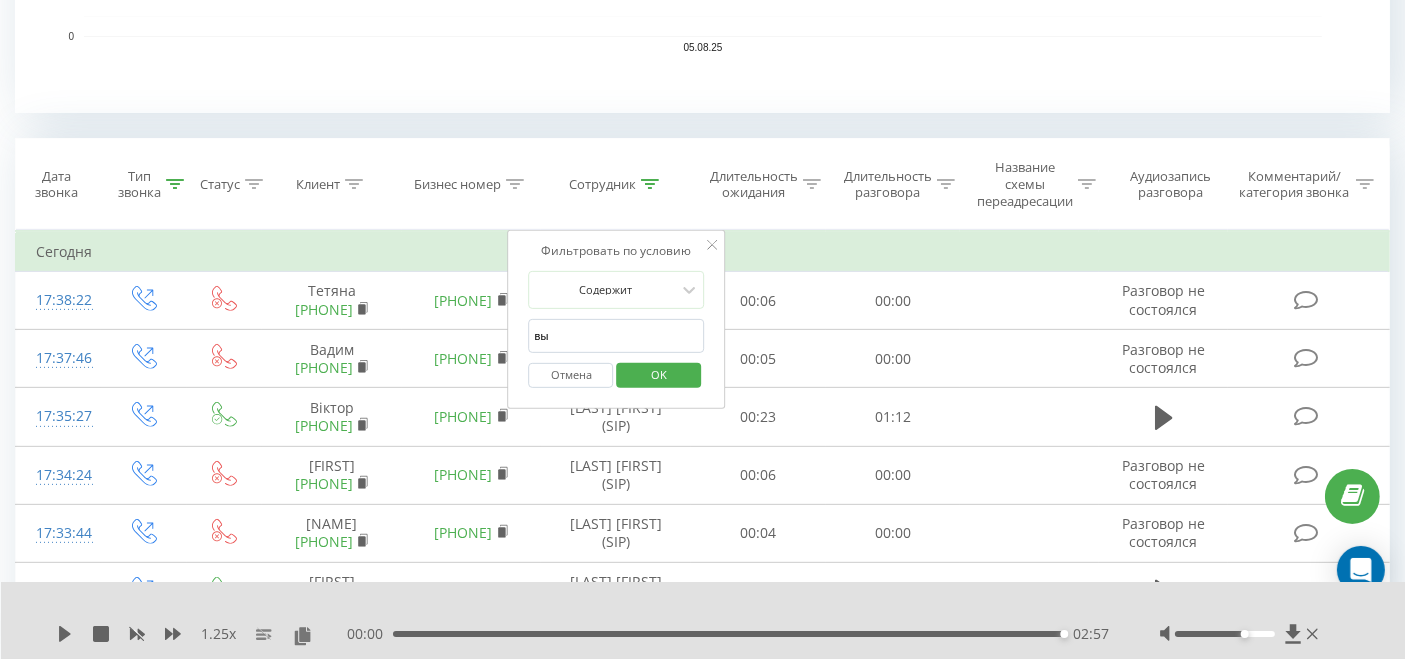 type on "вікторія" 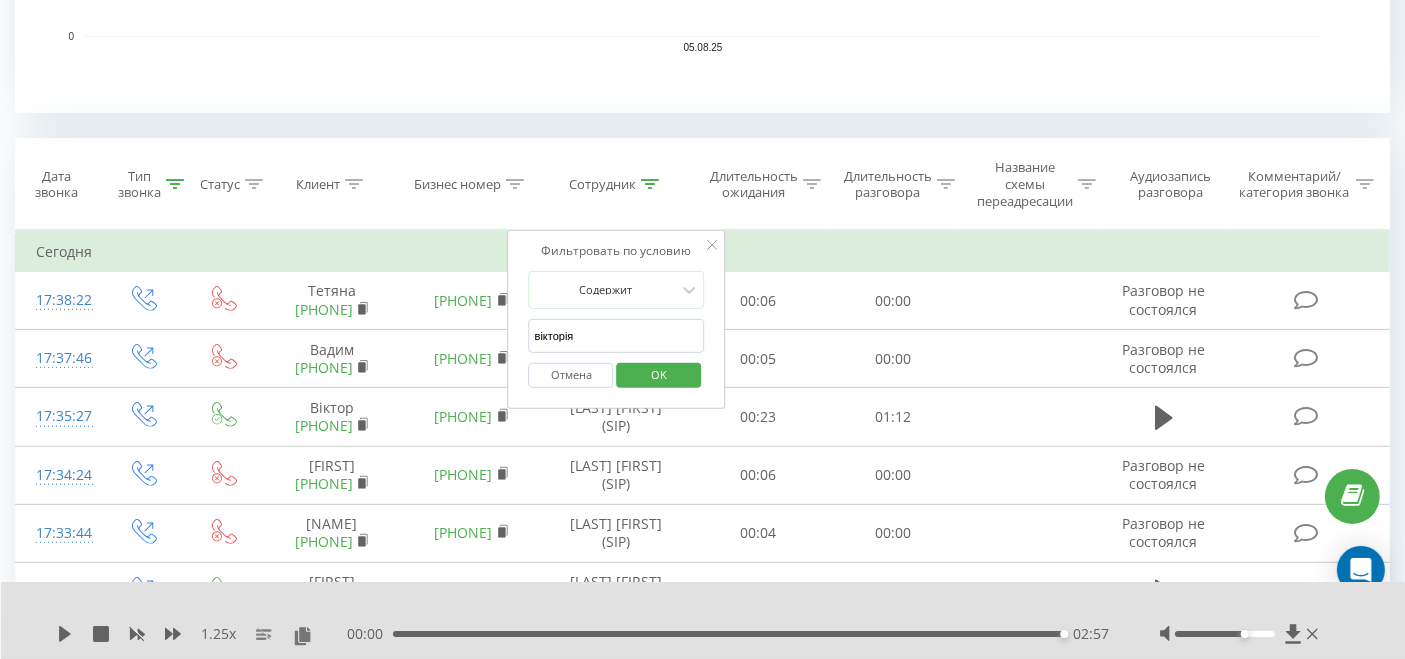 click on "OK" at bounding box center [659, 374] 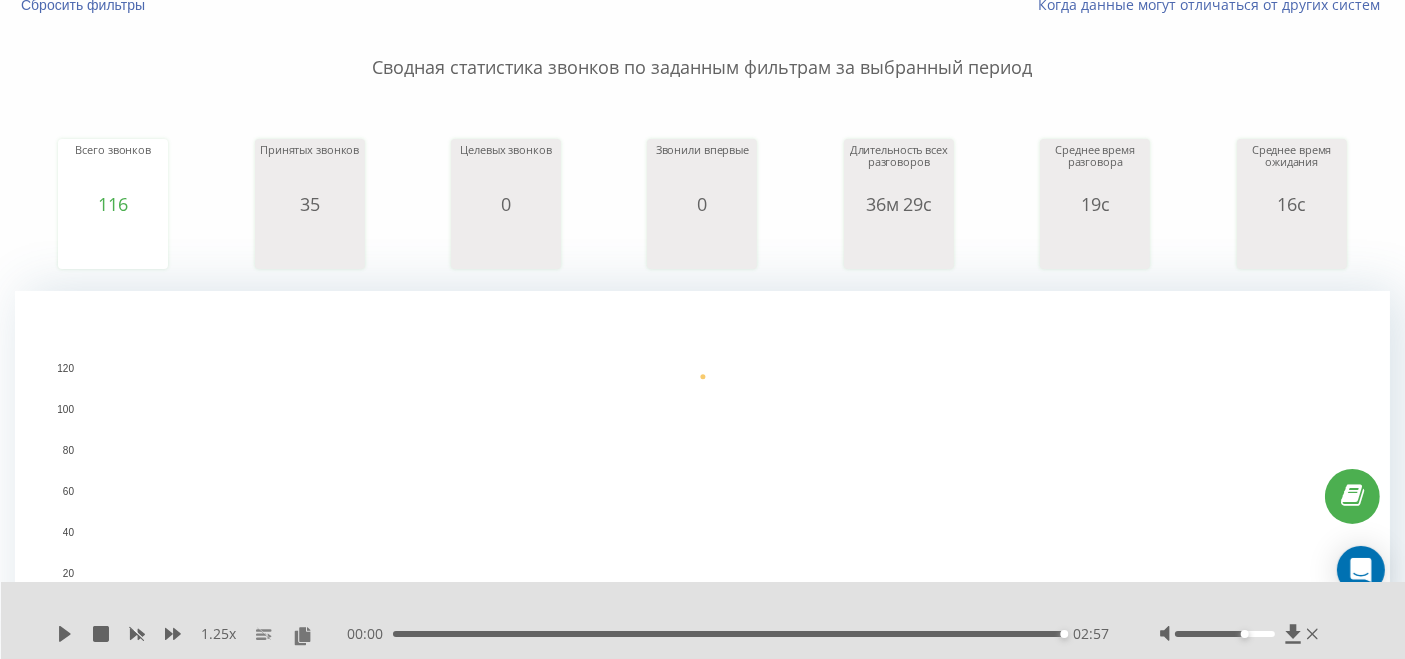 scroll, scrollTop: 0, scrollLeft: 0, axis: both 